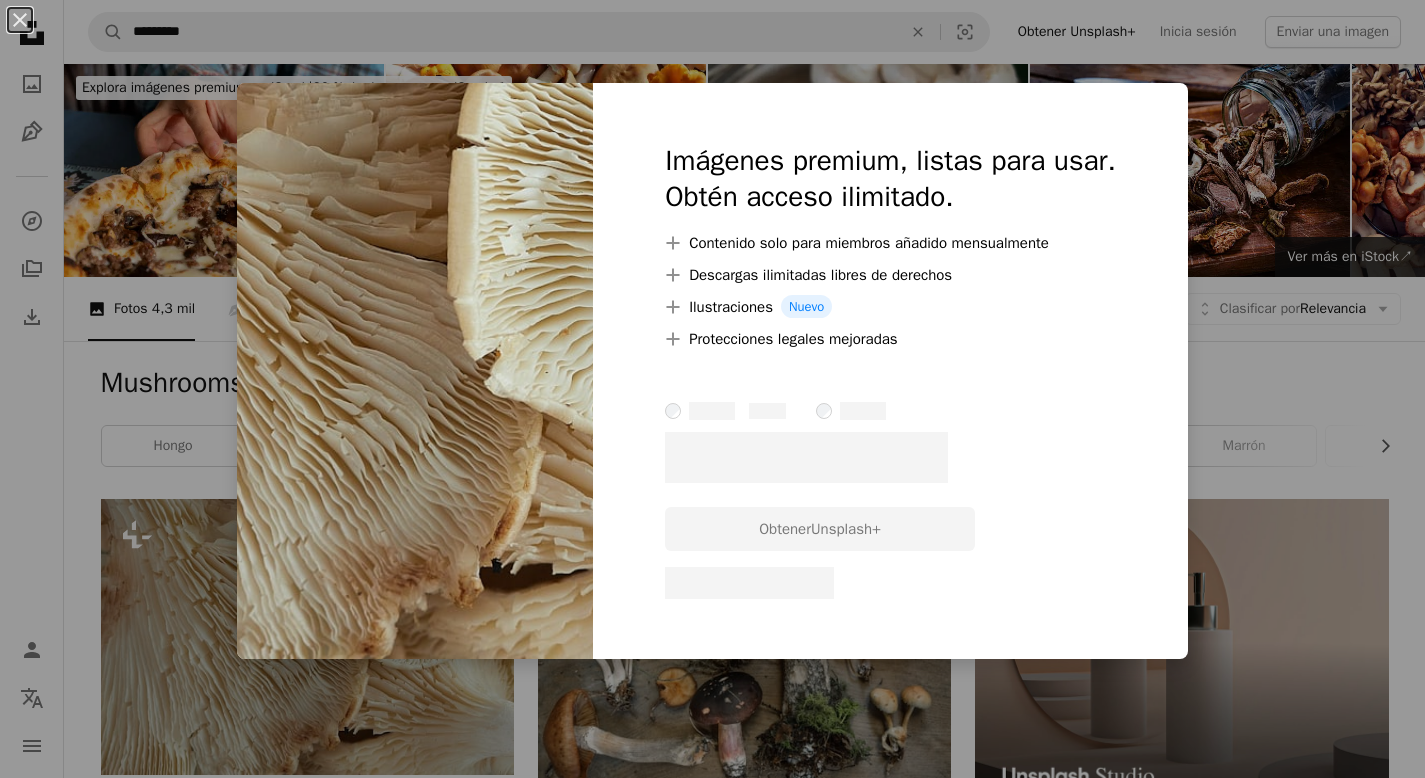 scroll, scrollTop: 189, scrollLeft: 0, axis: vertical 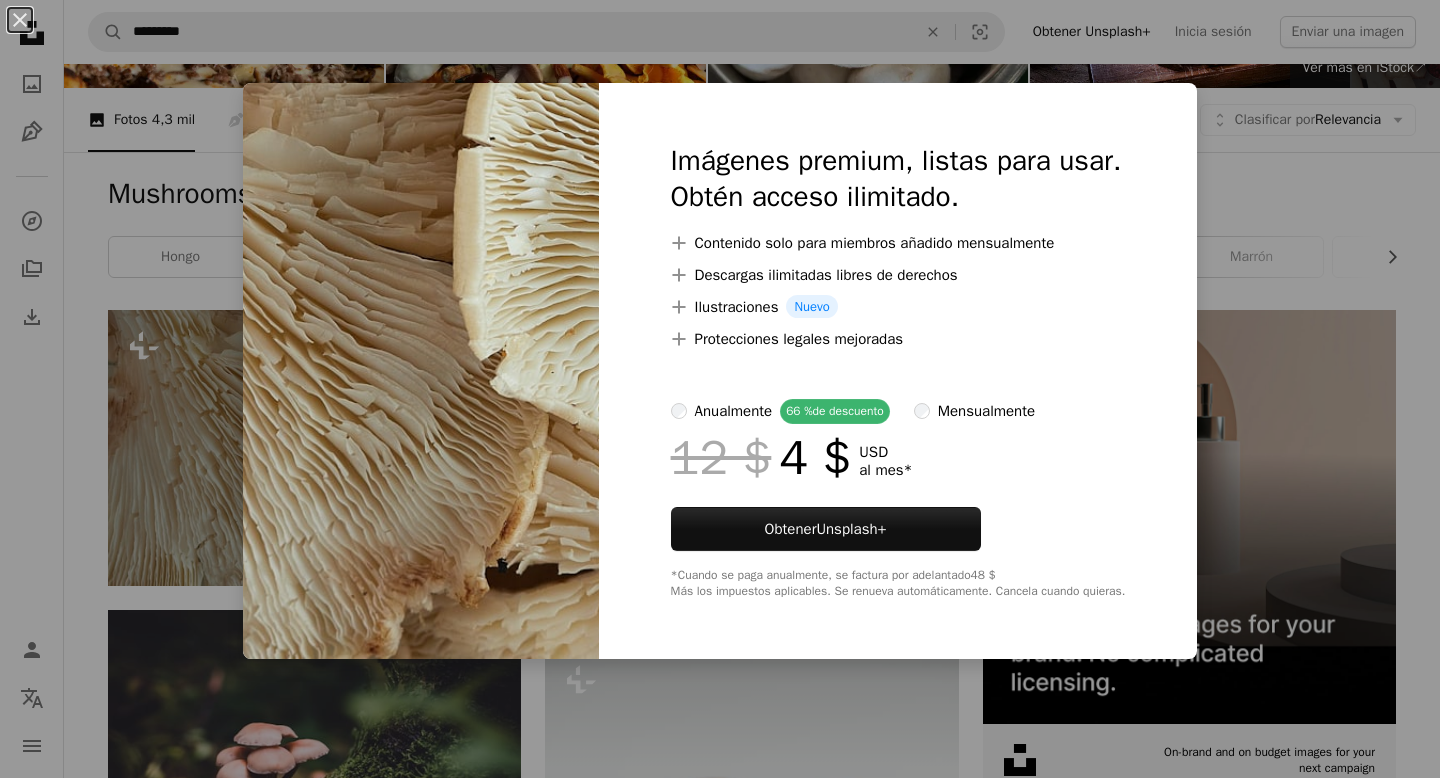 click on "An X shape Imágenes premium, listas para usar. Obtén acceso ilimitado. A plus sign Contenido solo para miembros añadido mensualmente A plus sign Descargas ilimitadas libres de derechos A plus sign Ilustraciones  Nuevo A plus sign Protecciones legales mejoradas anualmente 66 %  de descuento mensualmente 12 $   4 $ USD al mes * Obtener  Unsplash+ *Cuando se paga anualmente, se factura por adelantado  48 $ Más los impuestos aplicables. Se renueva automáticamente. Cancela cuando quieras." at bounding box center (720, 389) 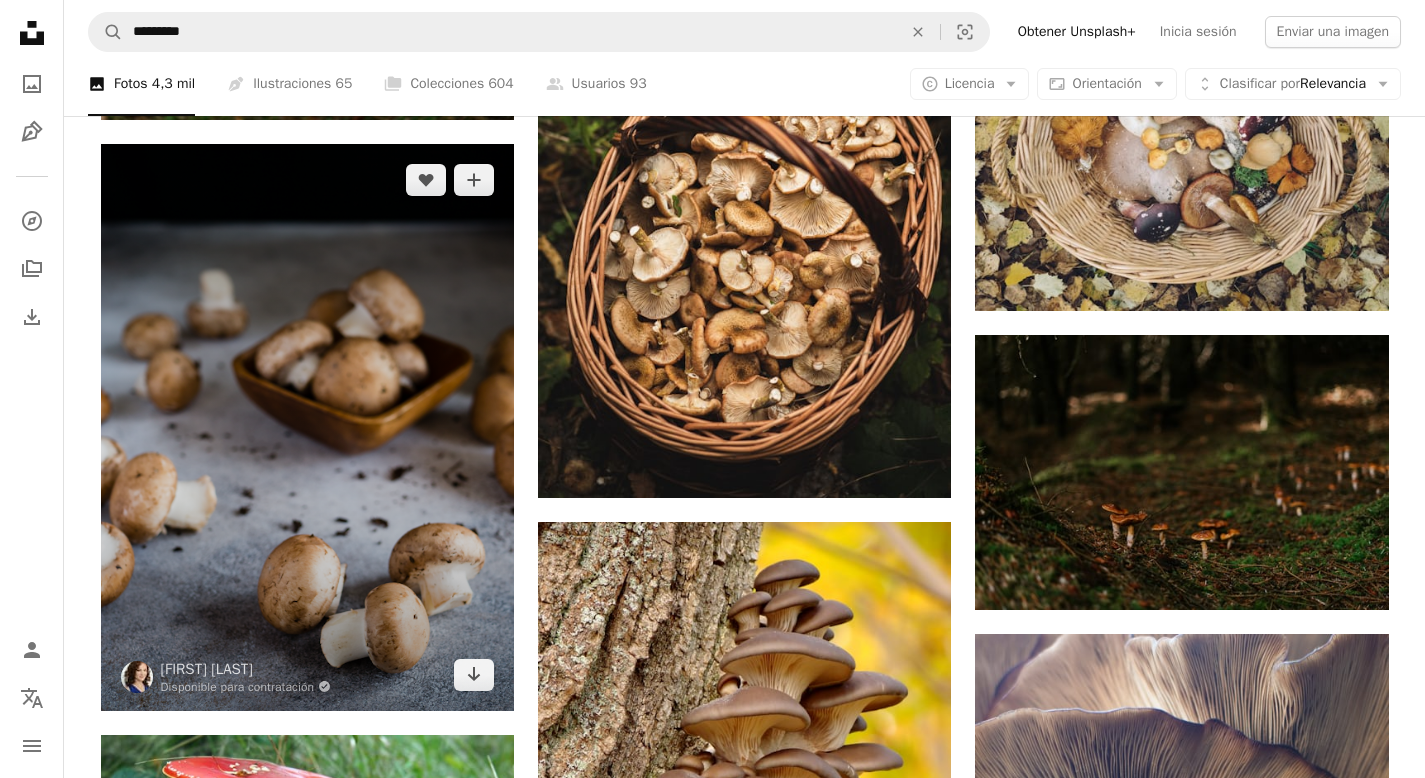 scroll, scrollTop: 1376, scrollLeft: 0, axis: vertical 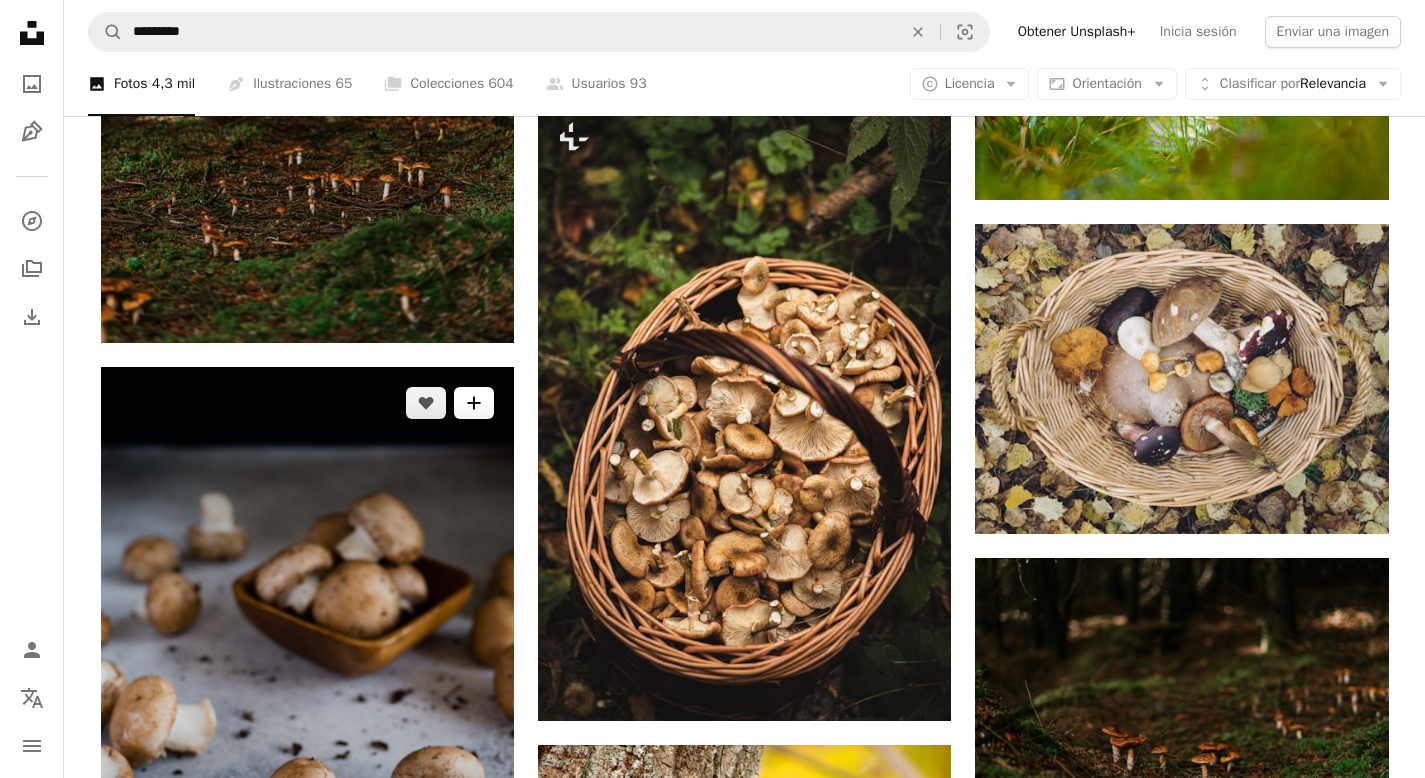 click 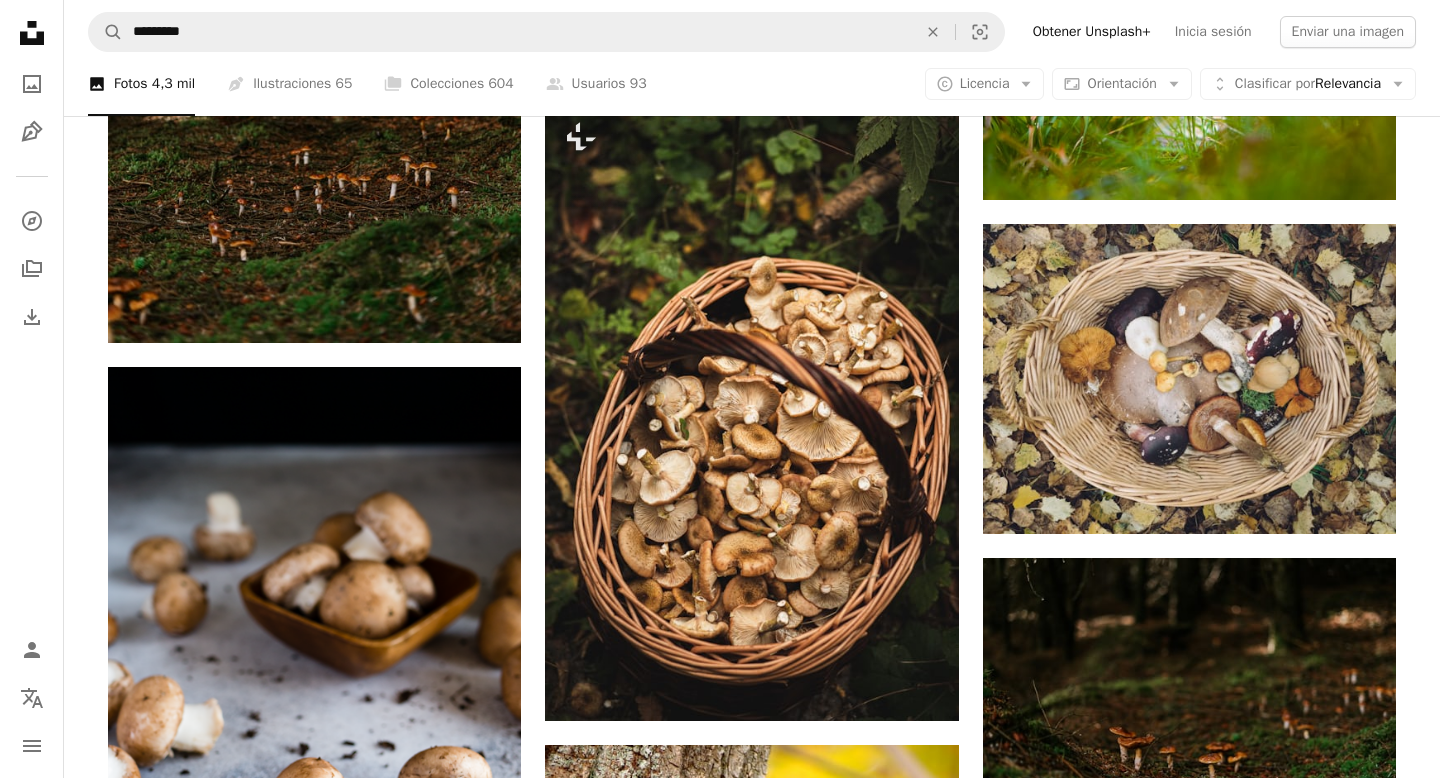 click on "Únete a Unsplash ¿Ya tienes una cuenta? Inicia sesión [NAME] [LAST] [EMAIL] [USERNAME] (únicamente letras, números y guiones bajos) Contraseña (mín. 8 caracteres) Únete Al unirte, aceptas los Términos y la Política de privacidad ." at bounding box center [860, 4121] 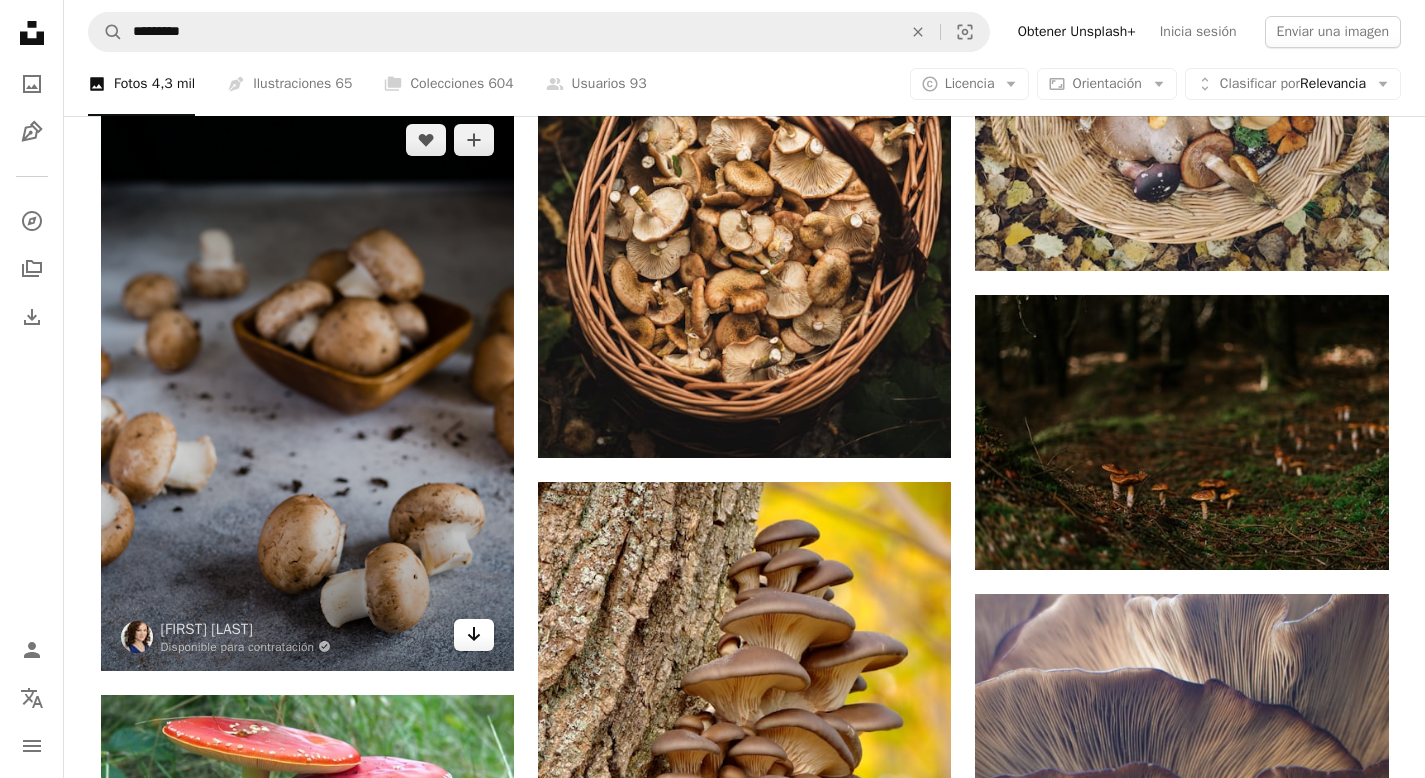 scroll, scrollTop: 1647, scrollLeft: 0, axis: vertical 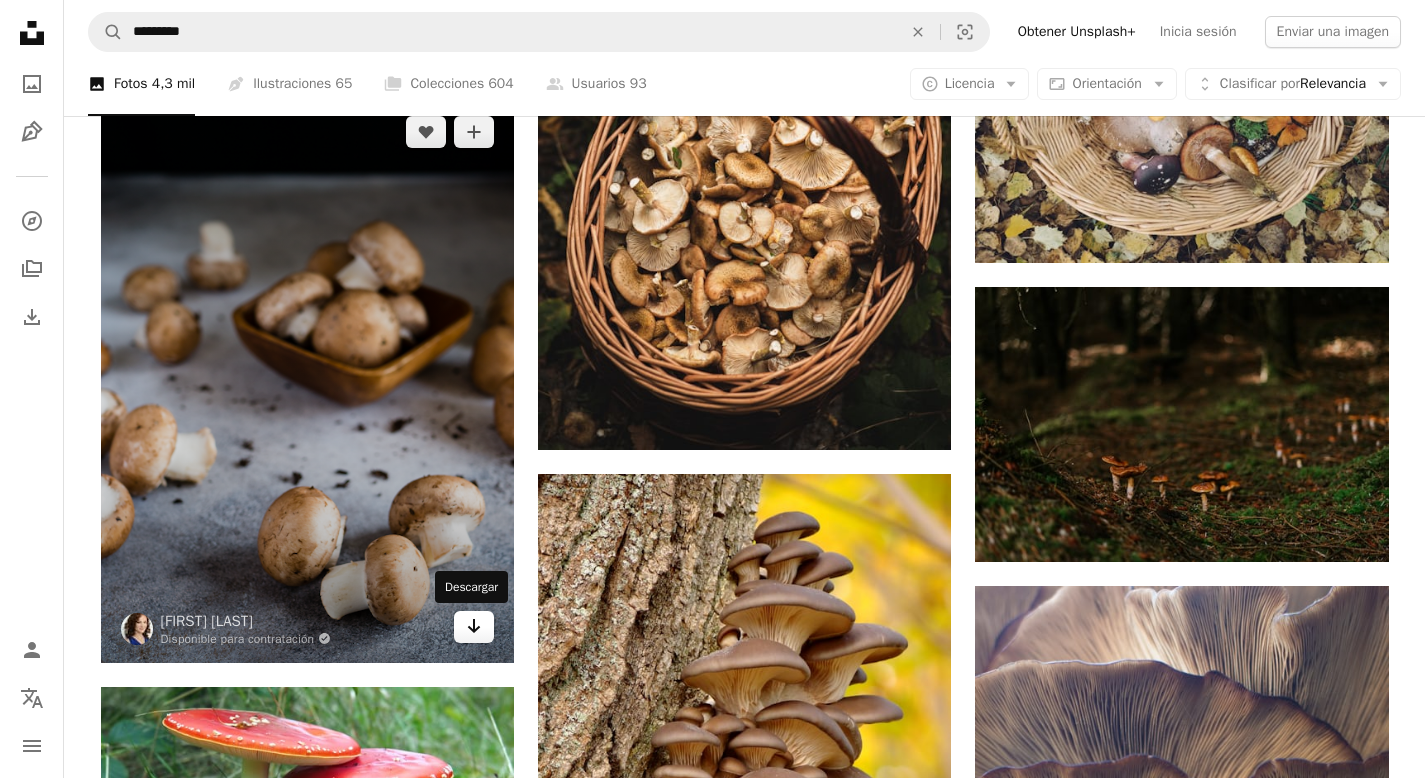 click 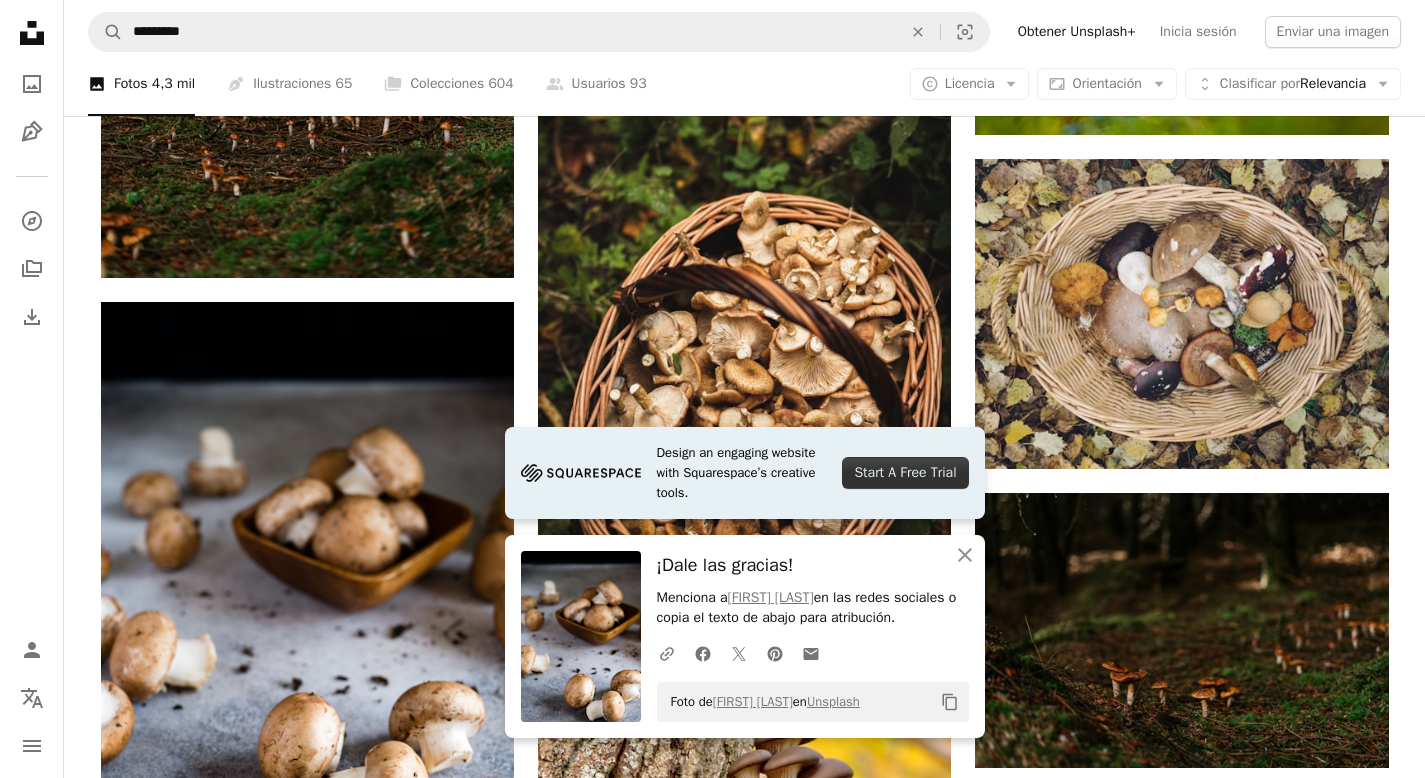 scroll, scrollTop: 1454, scrollLeft: 0, axis: vertical 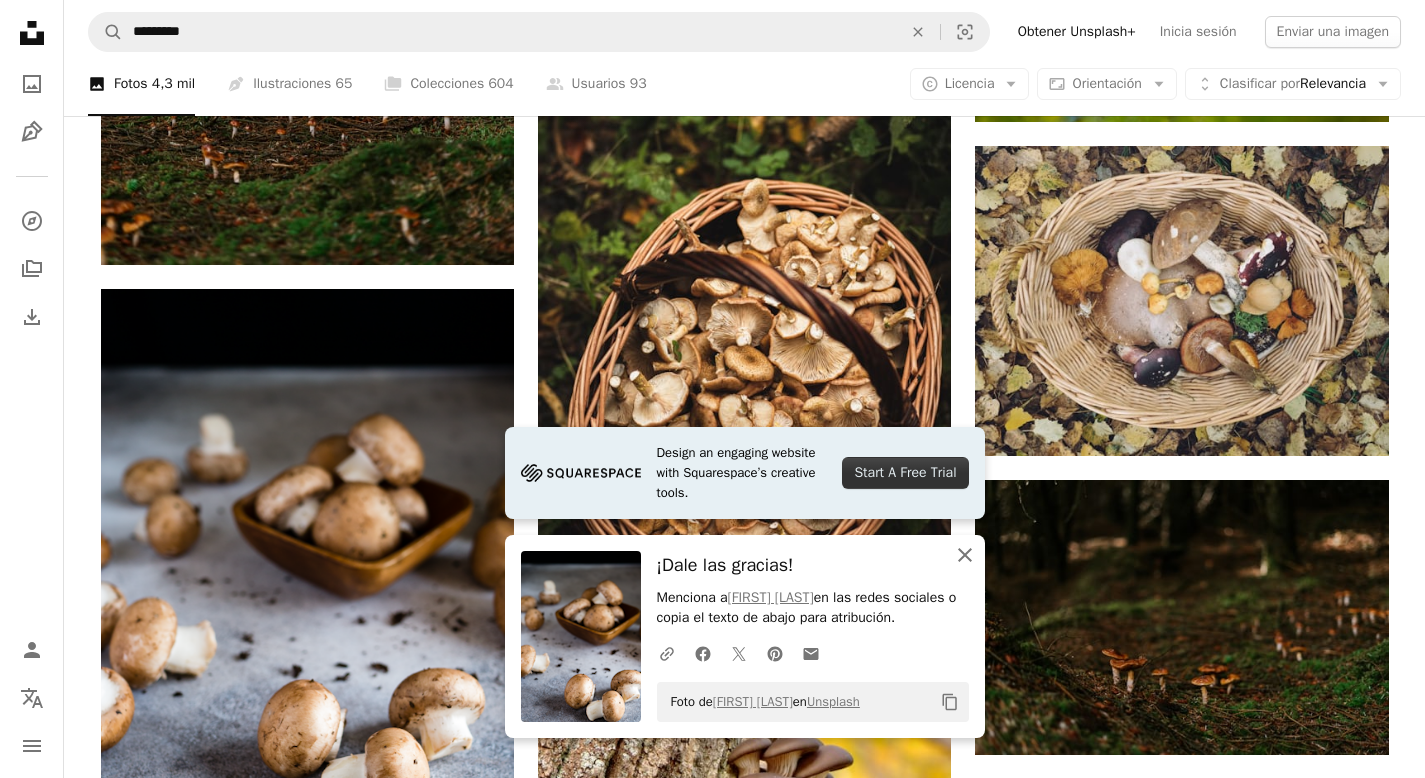 click on "An X shape" 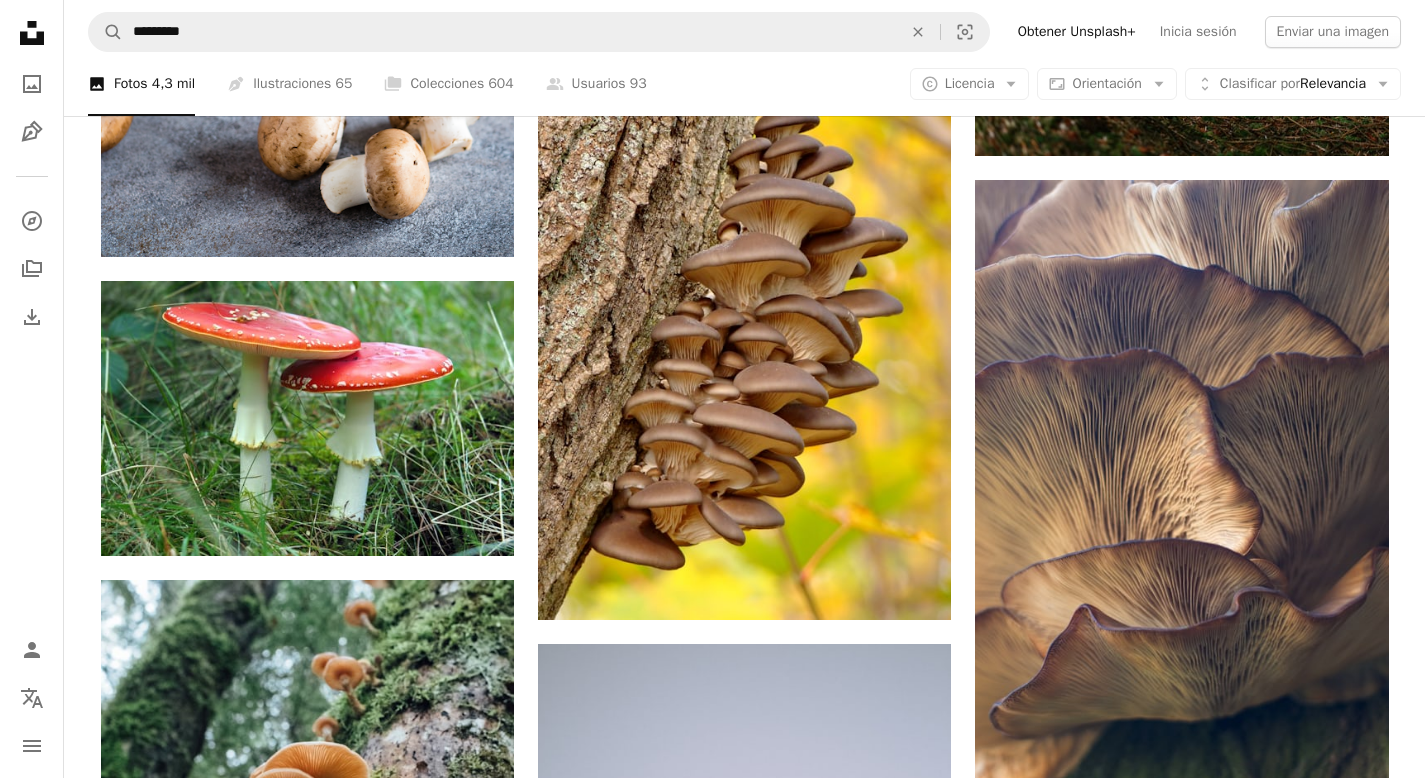 scroll, scrollTop: 2116, scrollLeft: 0, axis: vertical 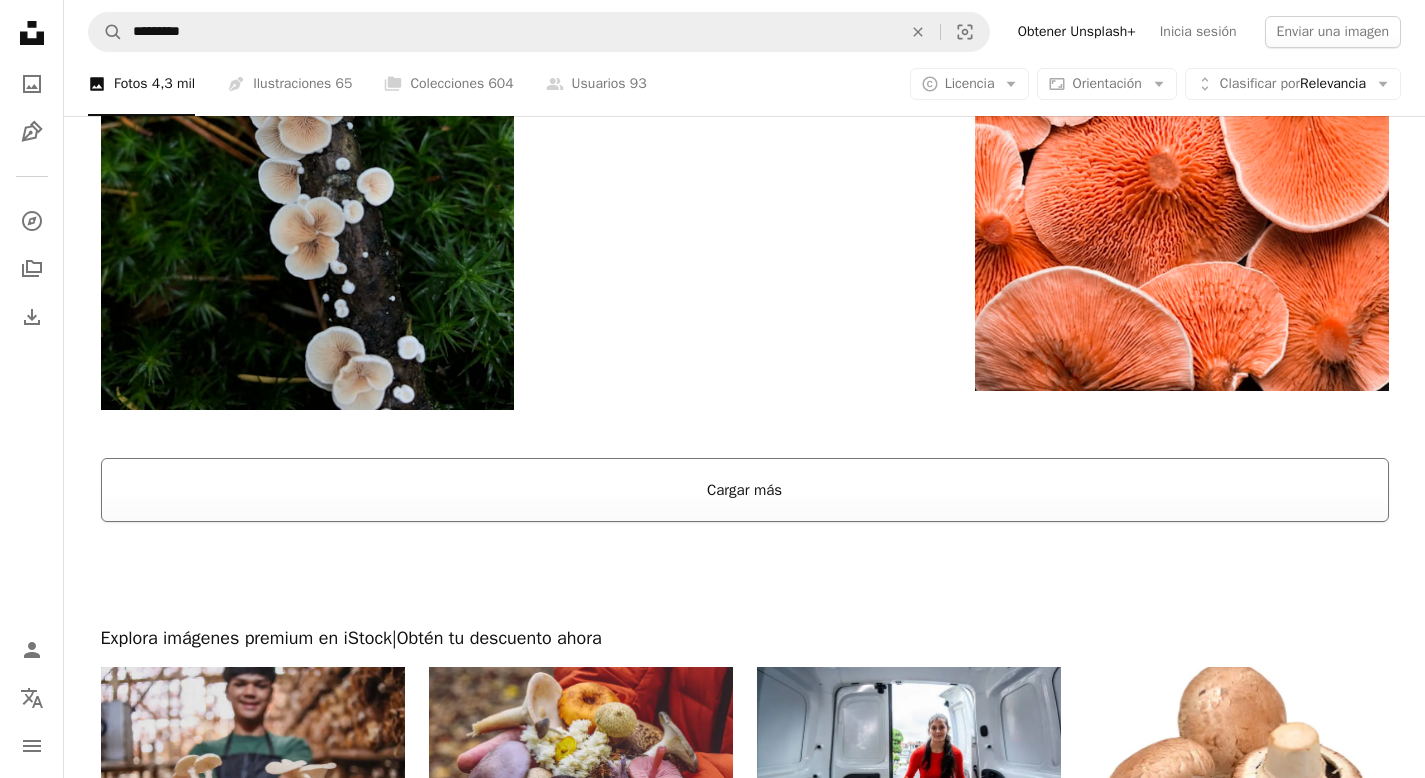click on "Cargar más" at bounding box center [745, 490] 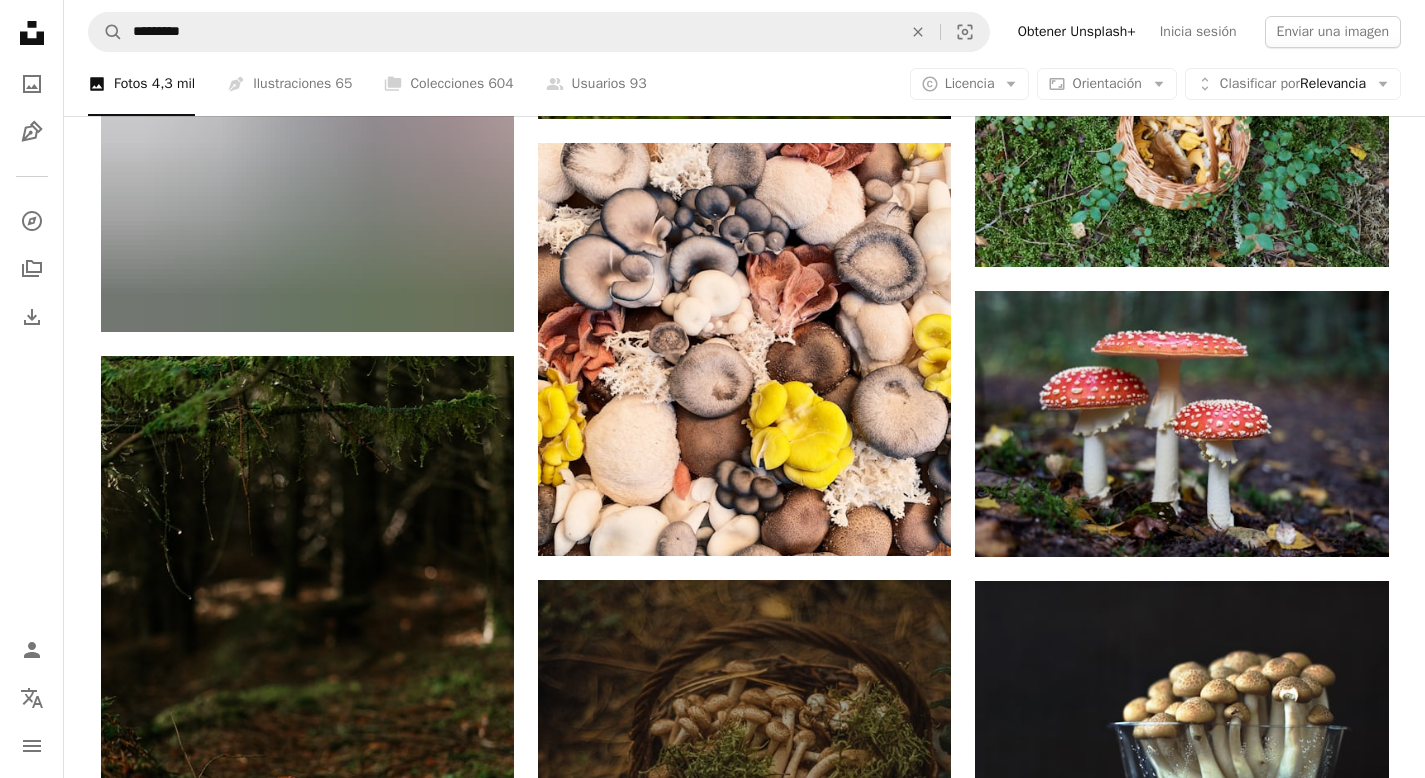 scroll, scrollTop: 4444, scrollLeft: 0, axis: vertical 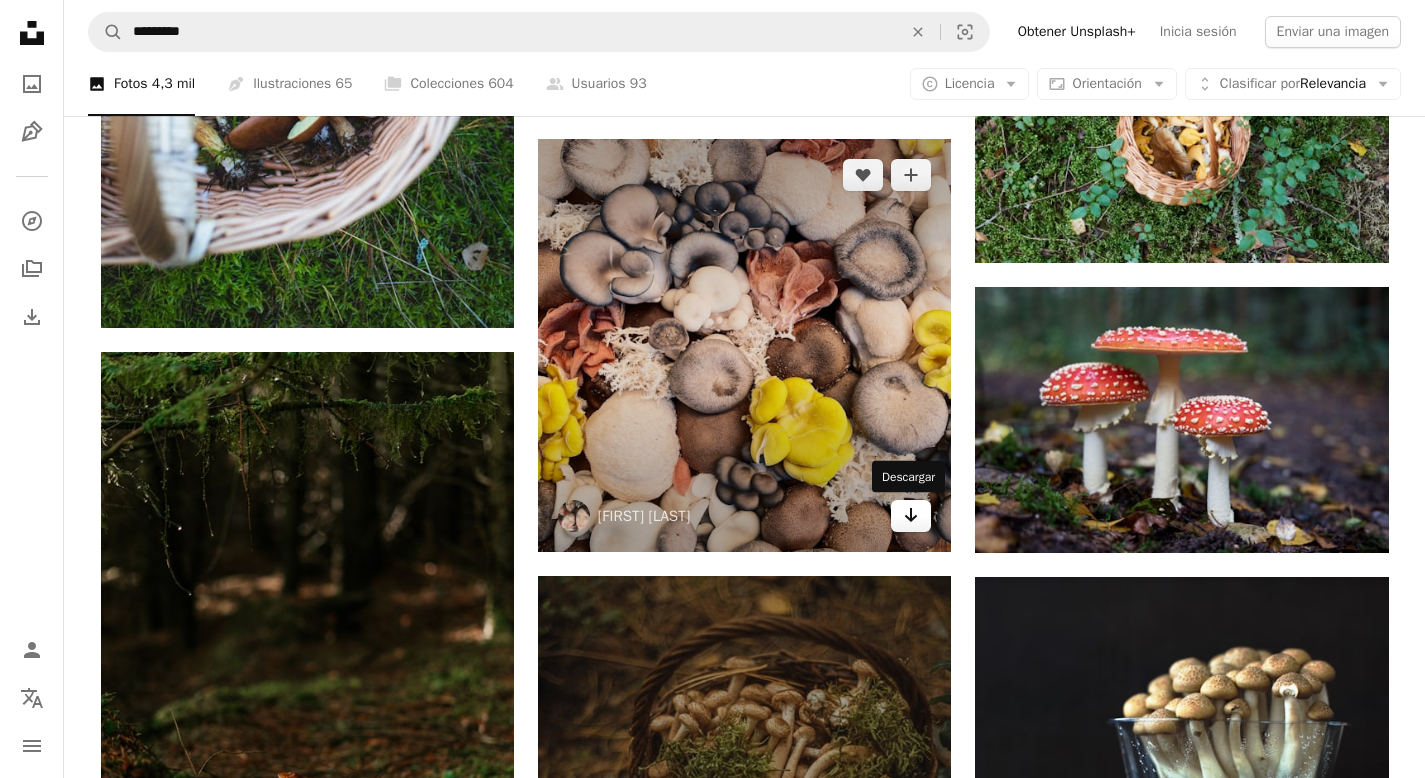click 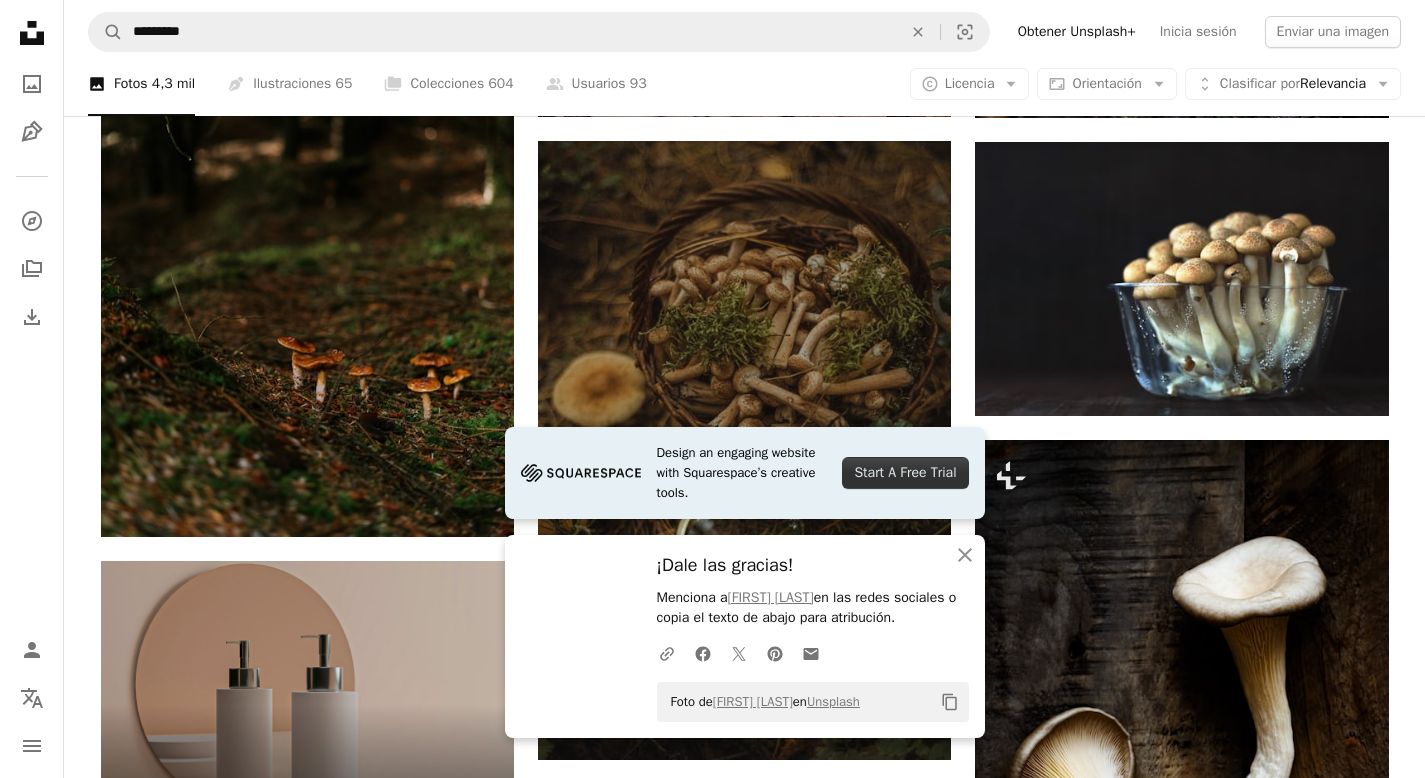 scroll, scrollTop: 4878, scrollLeft: 0, axis: vertical 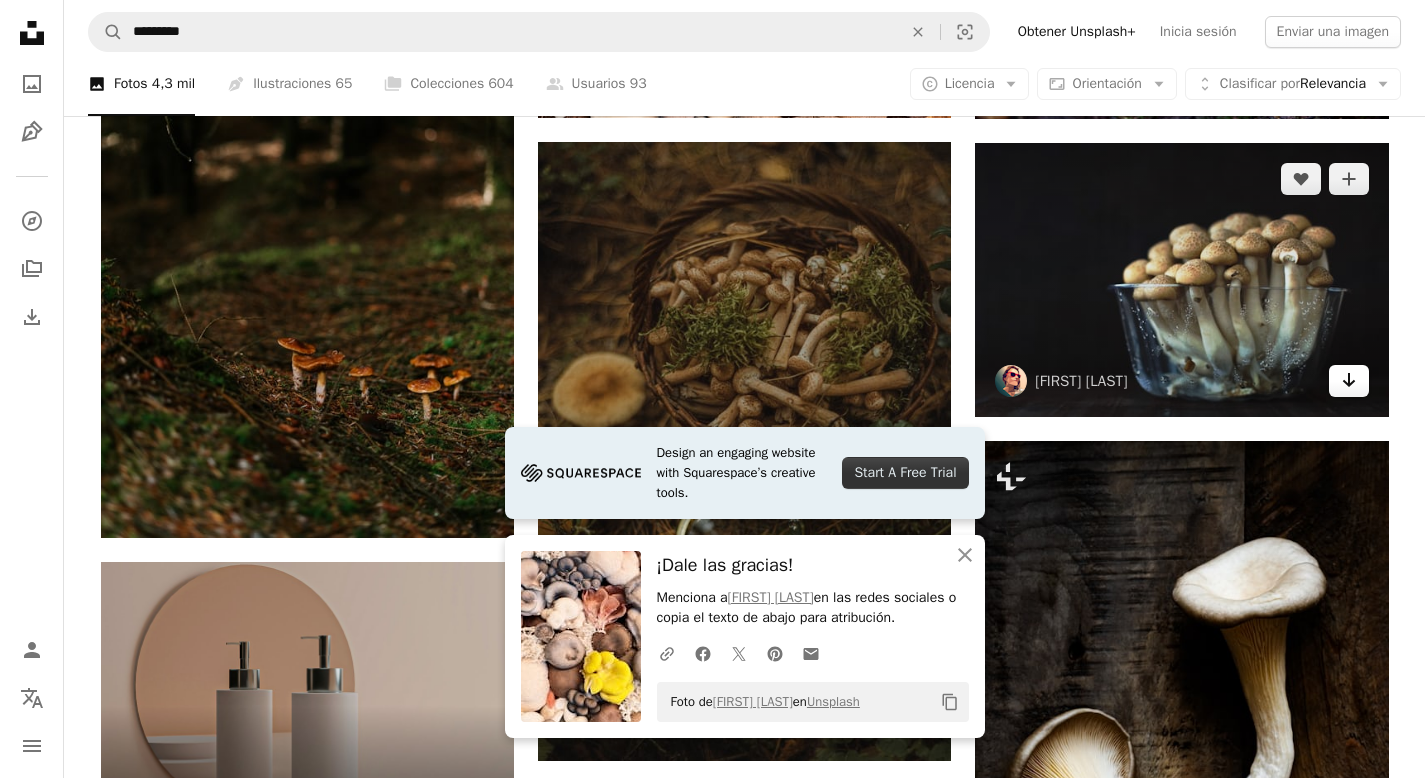 click on "Arrow pointing down" 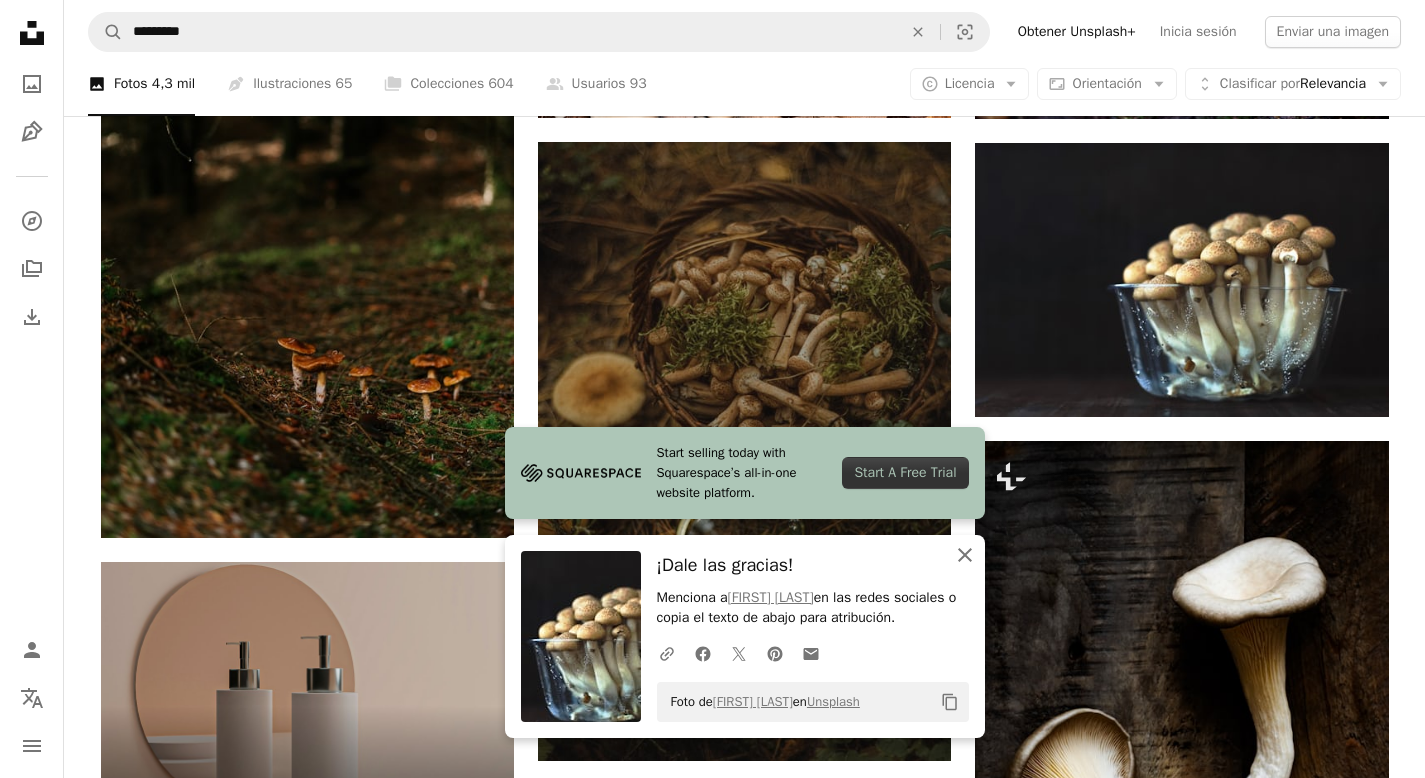 click 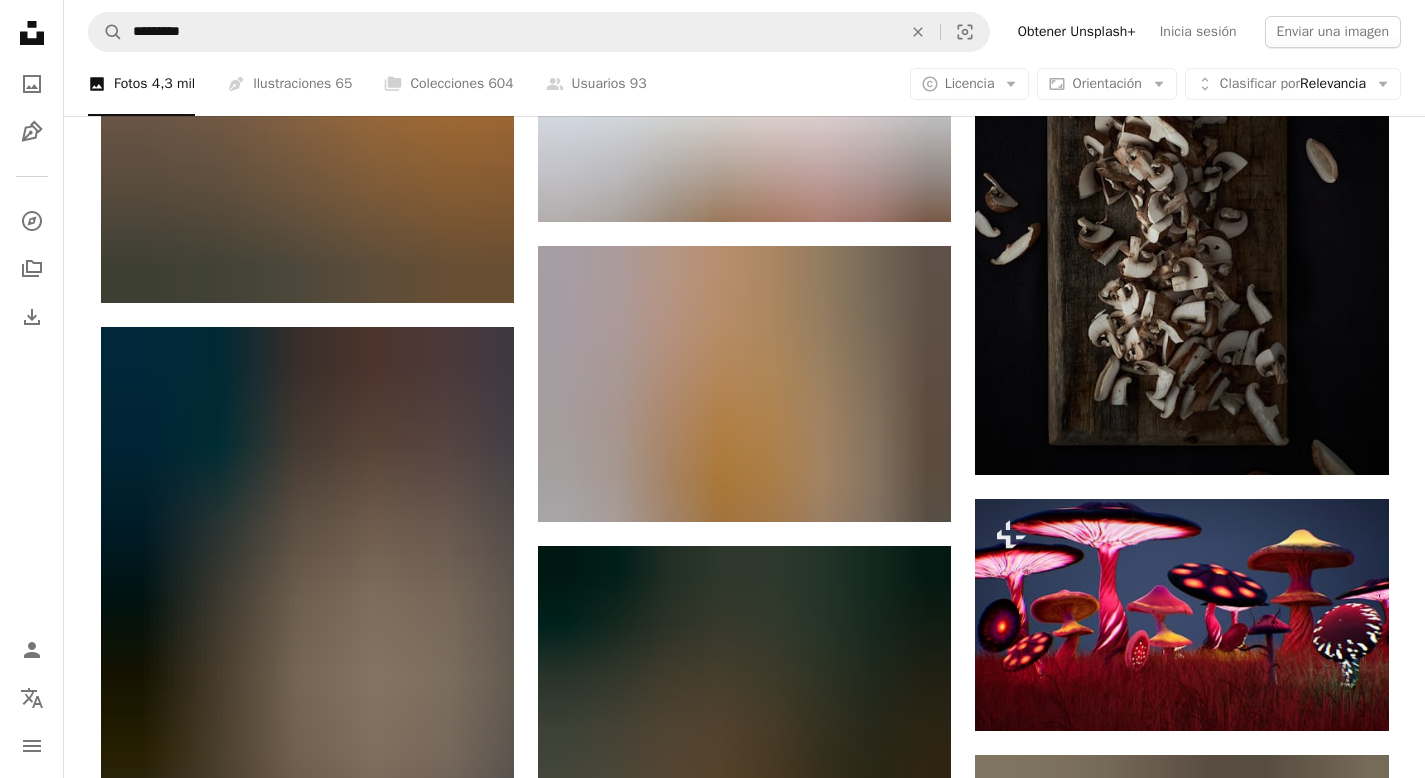 scroll, scrollTop: 6387, scrollLeft: 0, axis: vertical 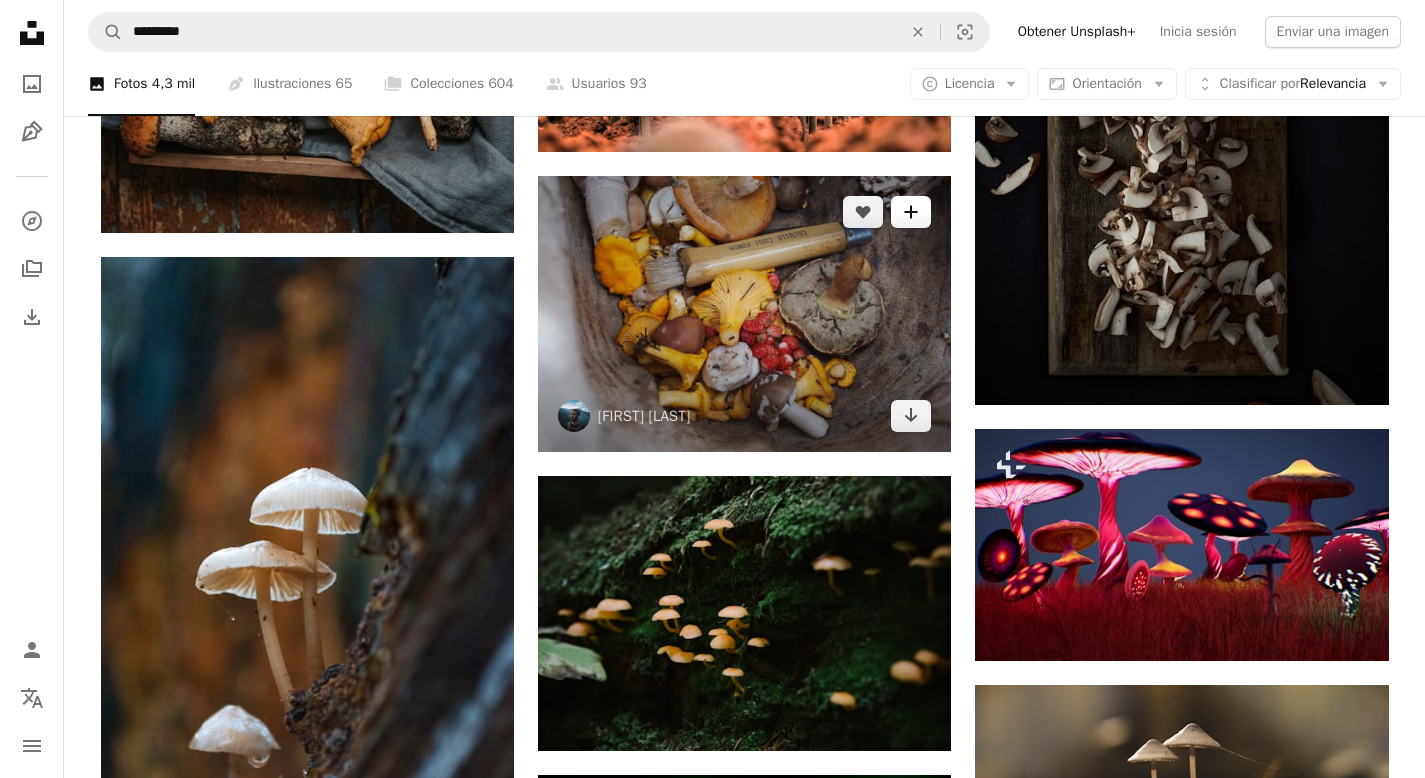 click on "A plus sign" 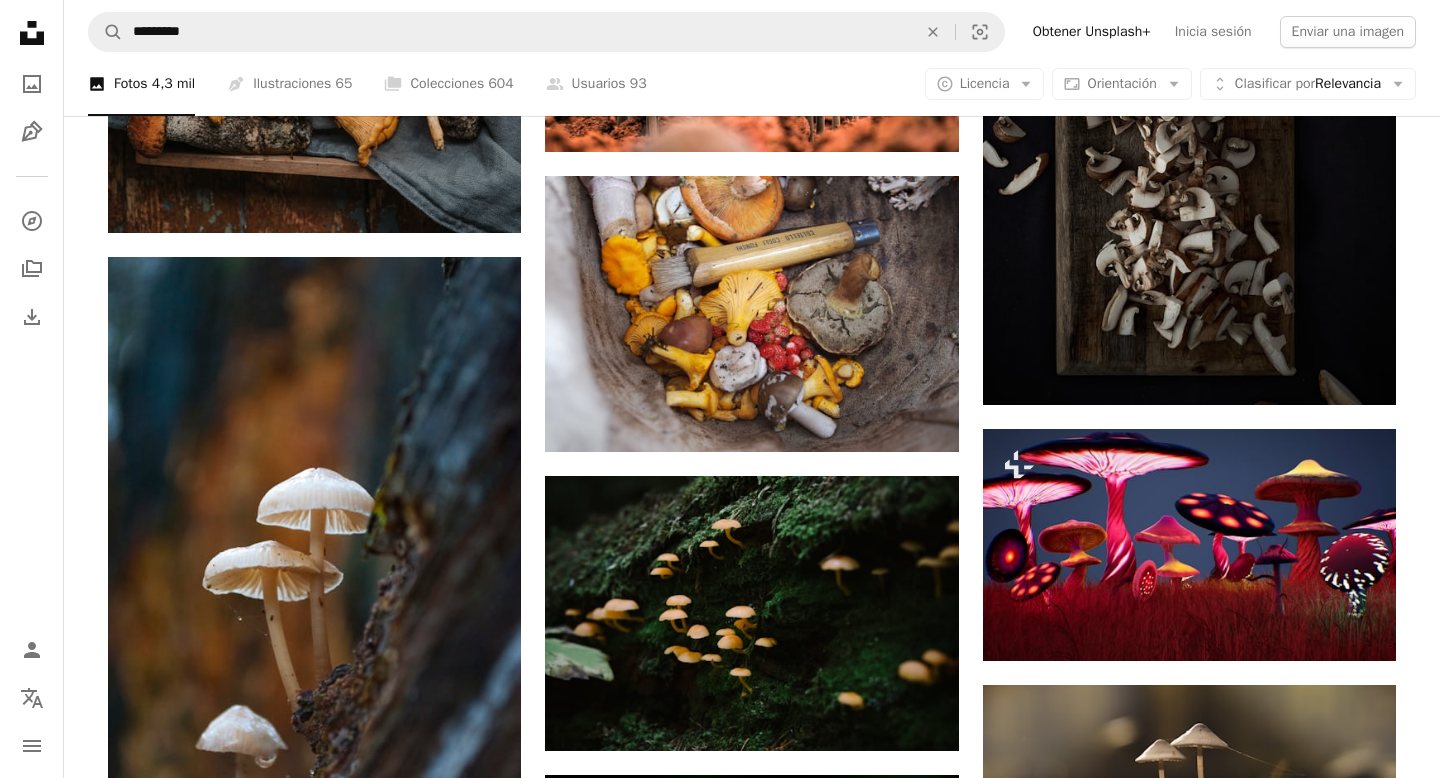 click on "An X shape Únete a Unsplash ¿Ya tienes una cuenta?  Inicia sesión Nombre Apellidos Correo electrónico Nombre de usuario  (únicamente letras, números y guiones bajos) Contraseña  (mín. 8 caracteres) Únete Al unirte, aceptas los  Términos  y la  Política de privacidad ." at bounding box center [720, 5138] 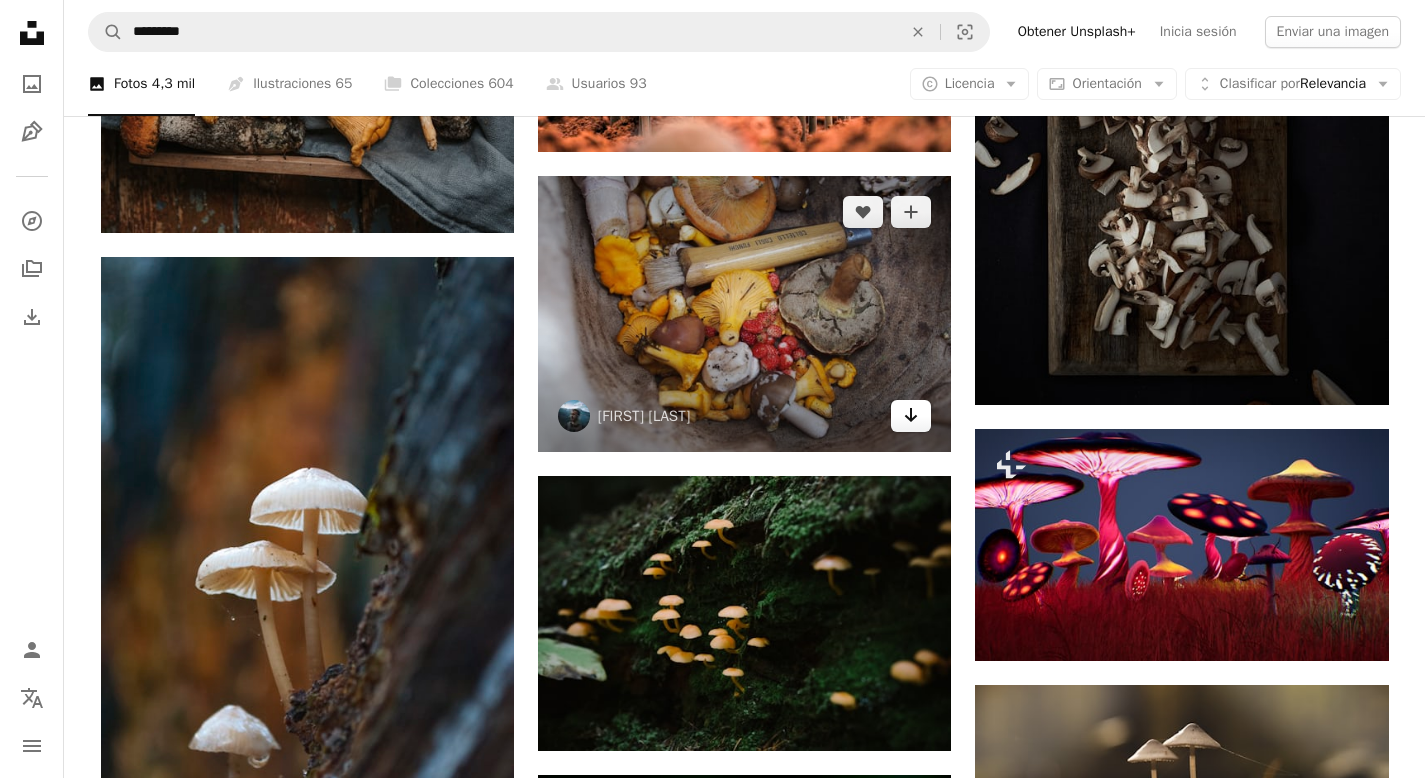 click on "Arrow pointing down" at bounding box center (911, 416) 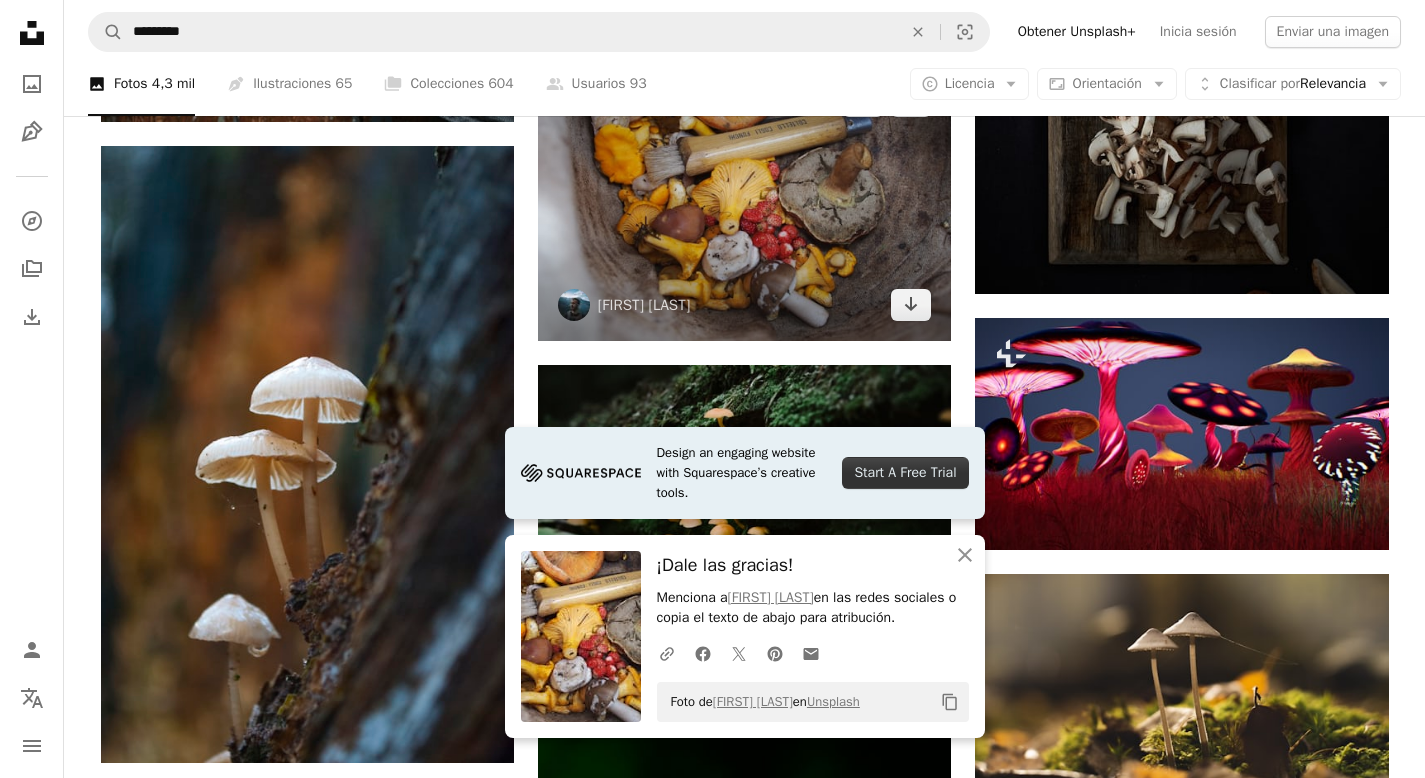scroll, scrollTop: 6681, scrollLeft: 0, axis: vertical 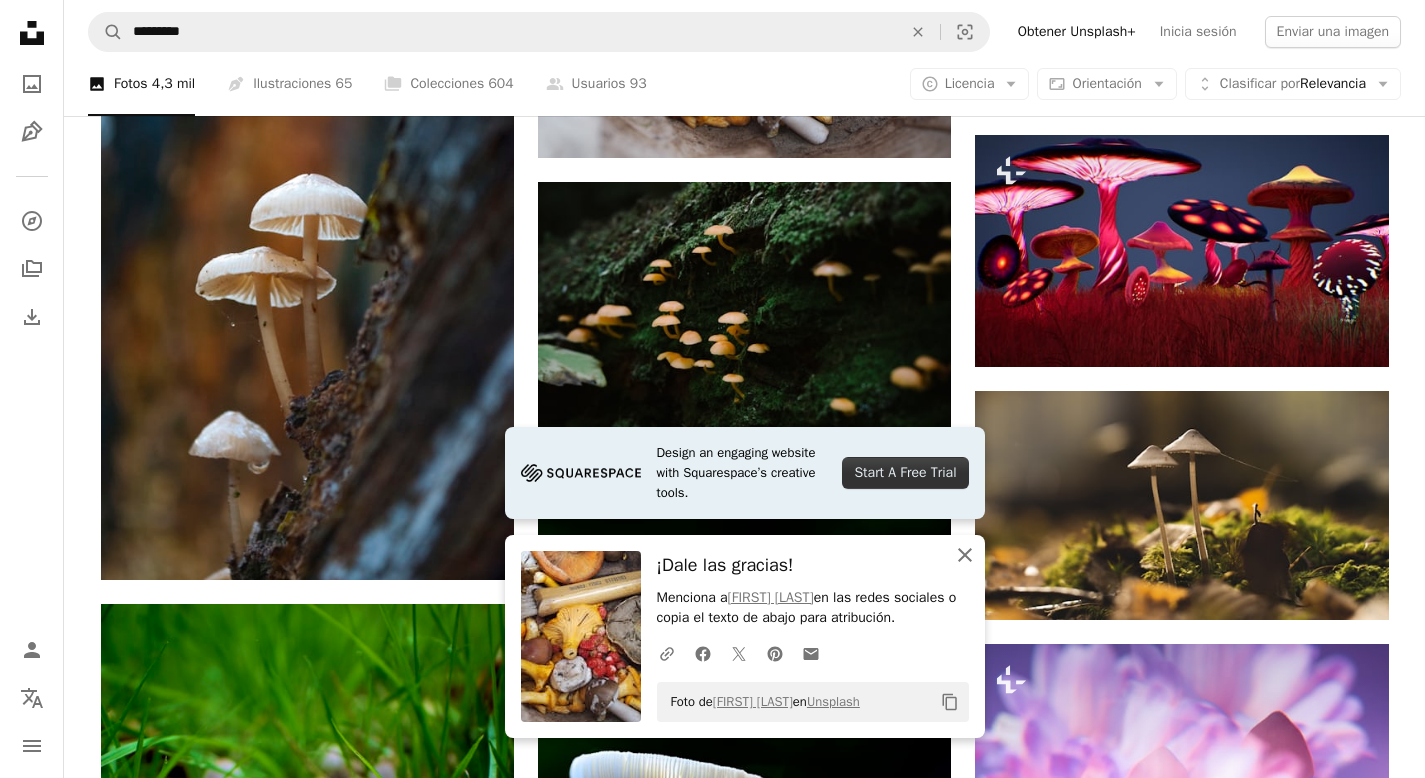click on "An X shape Cerrar" at bounding box center [965, 555] 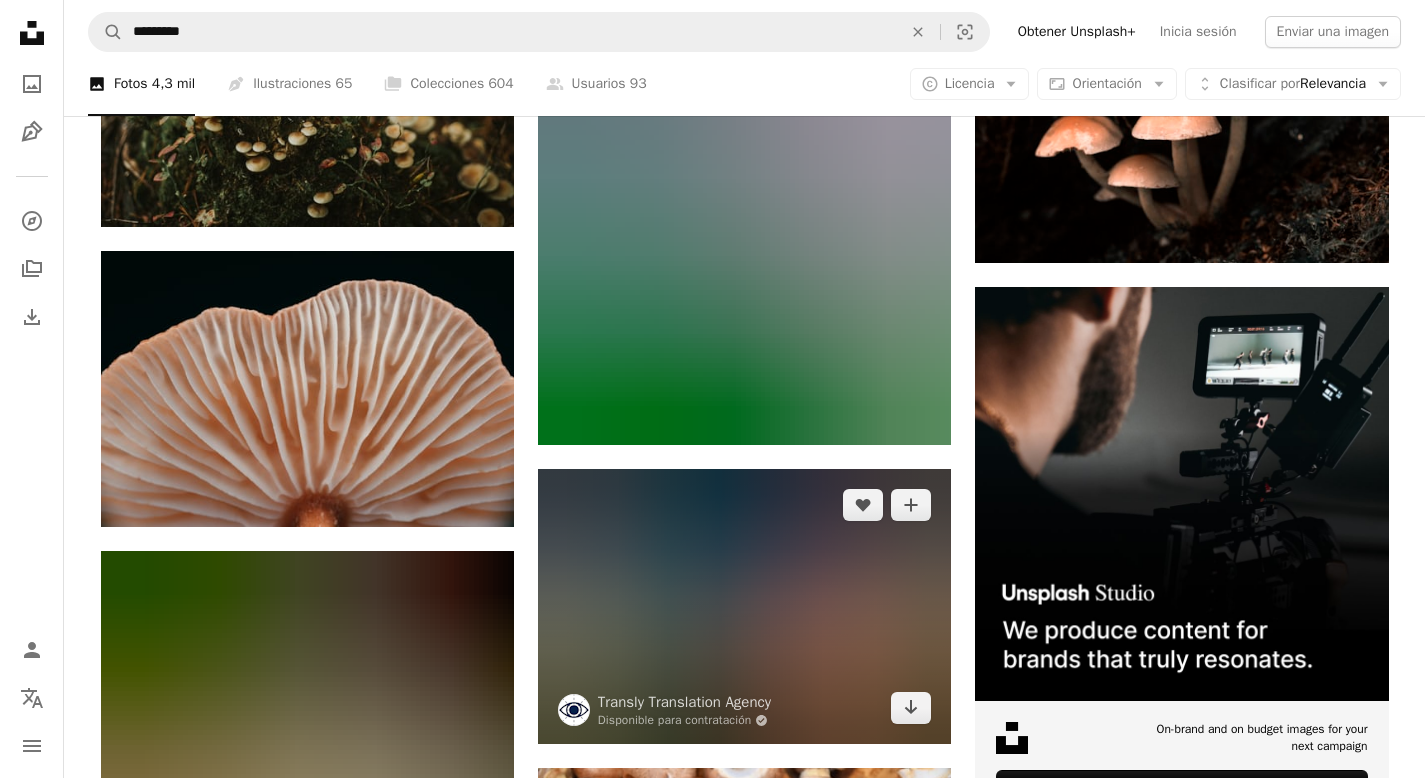 scroll, scrollTop: 8631, scrollLeft: 0, axis: vertical 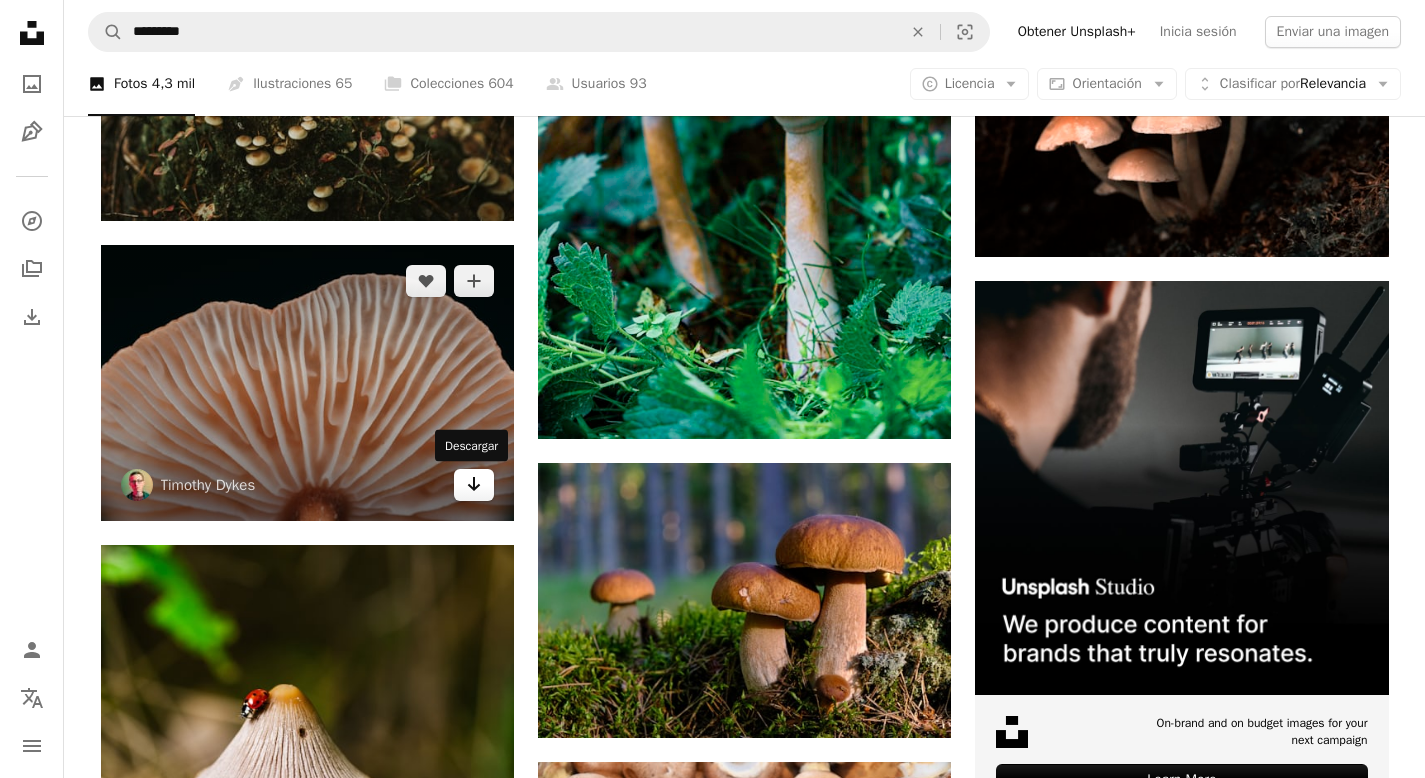 click 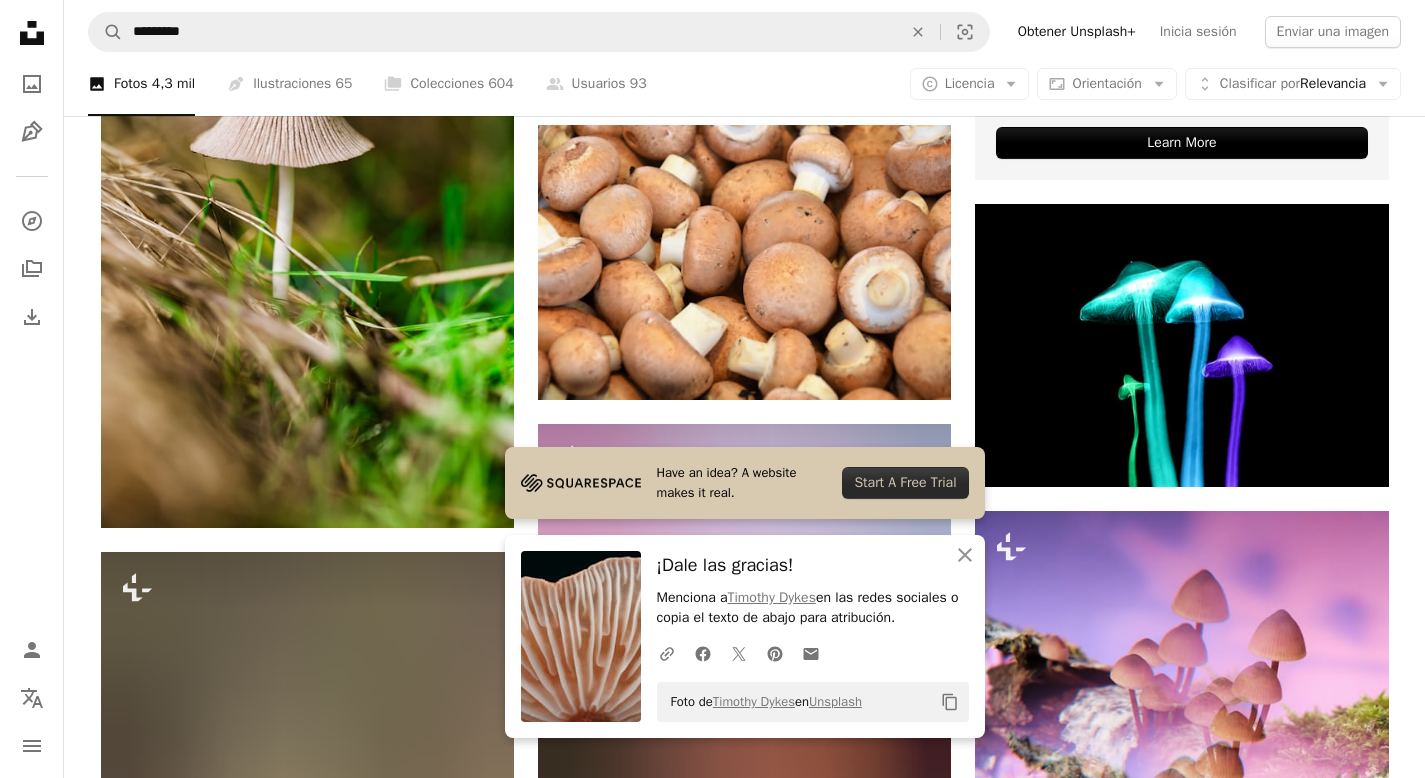 scroll, scrollTop: 9261, scrollLeft: 0, axis: vertical 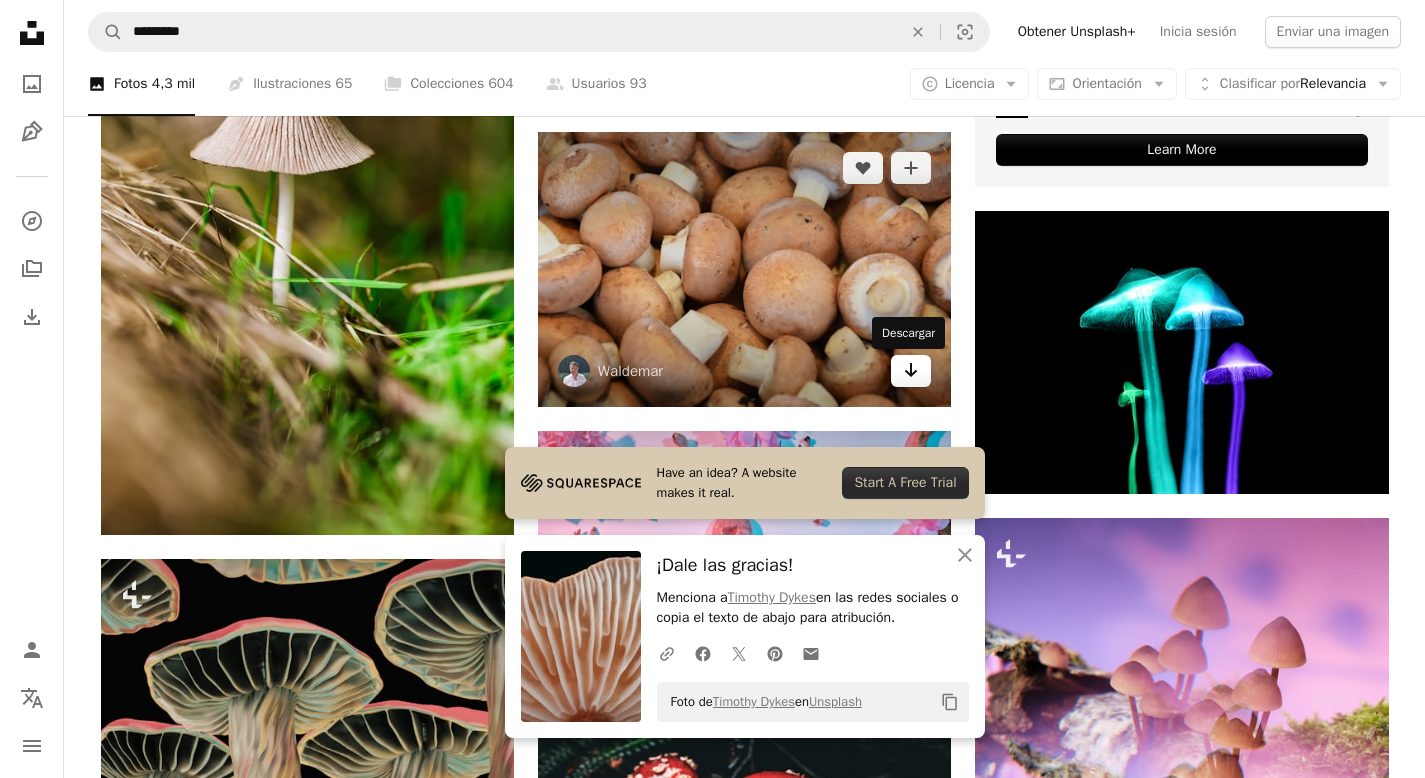 click on "Arrow pointing down" 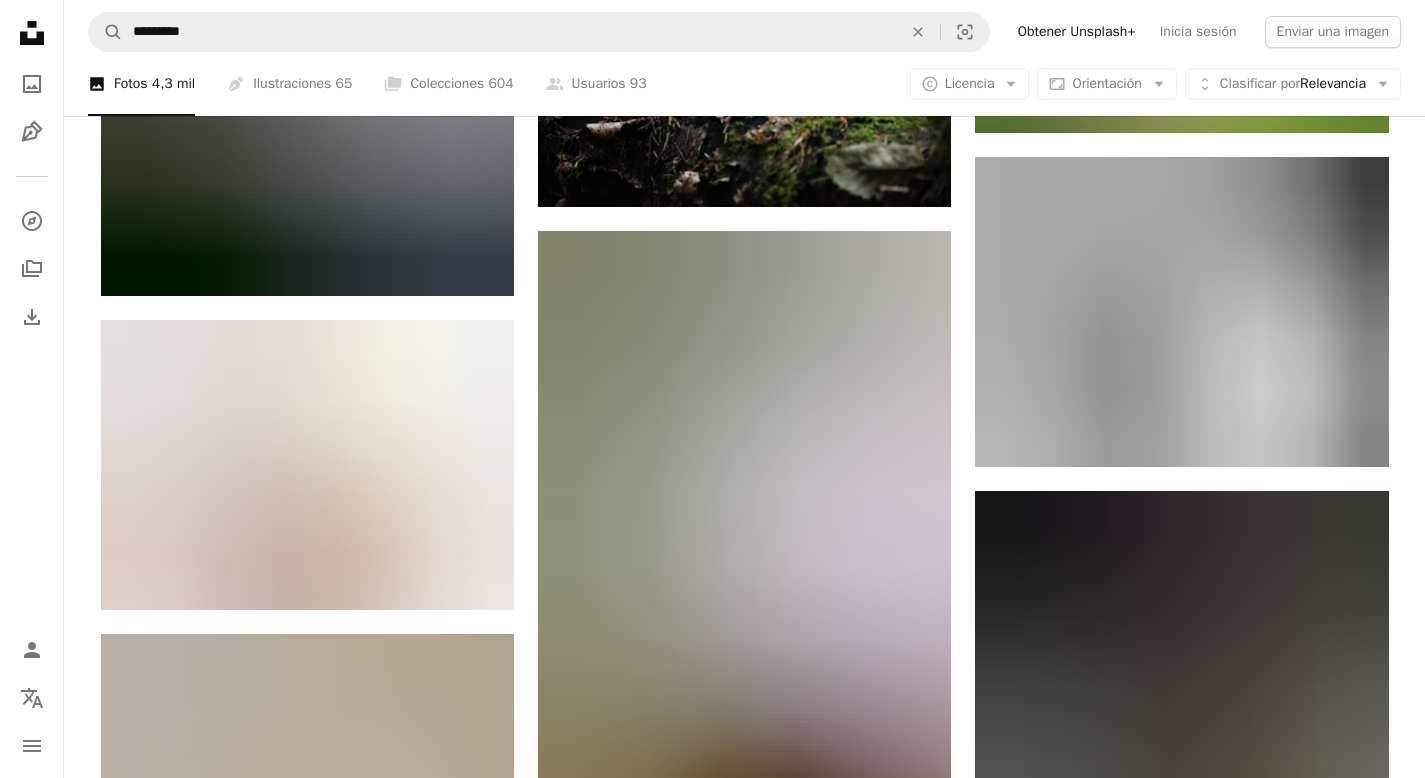 scroll, scrollTop: 11005, scrollLeft: 0, axis: vertical 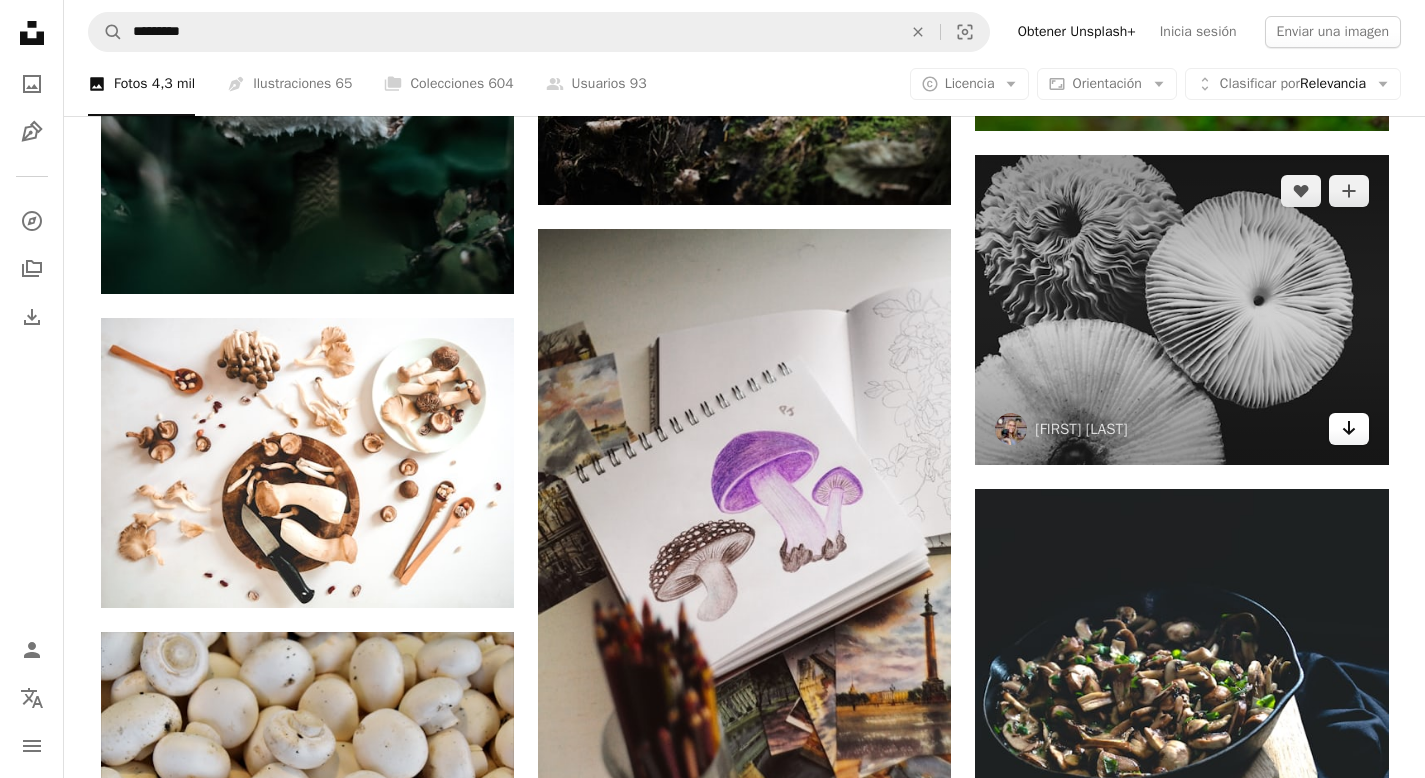click on "Arrow pointing down" 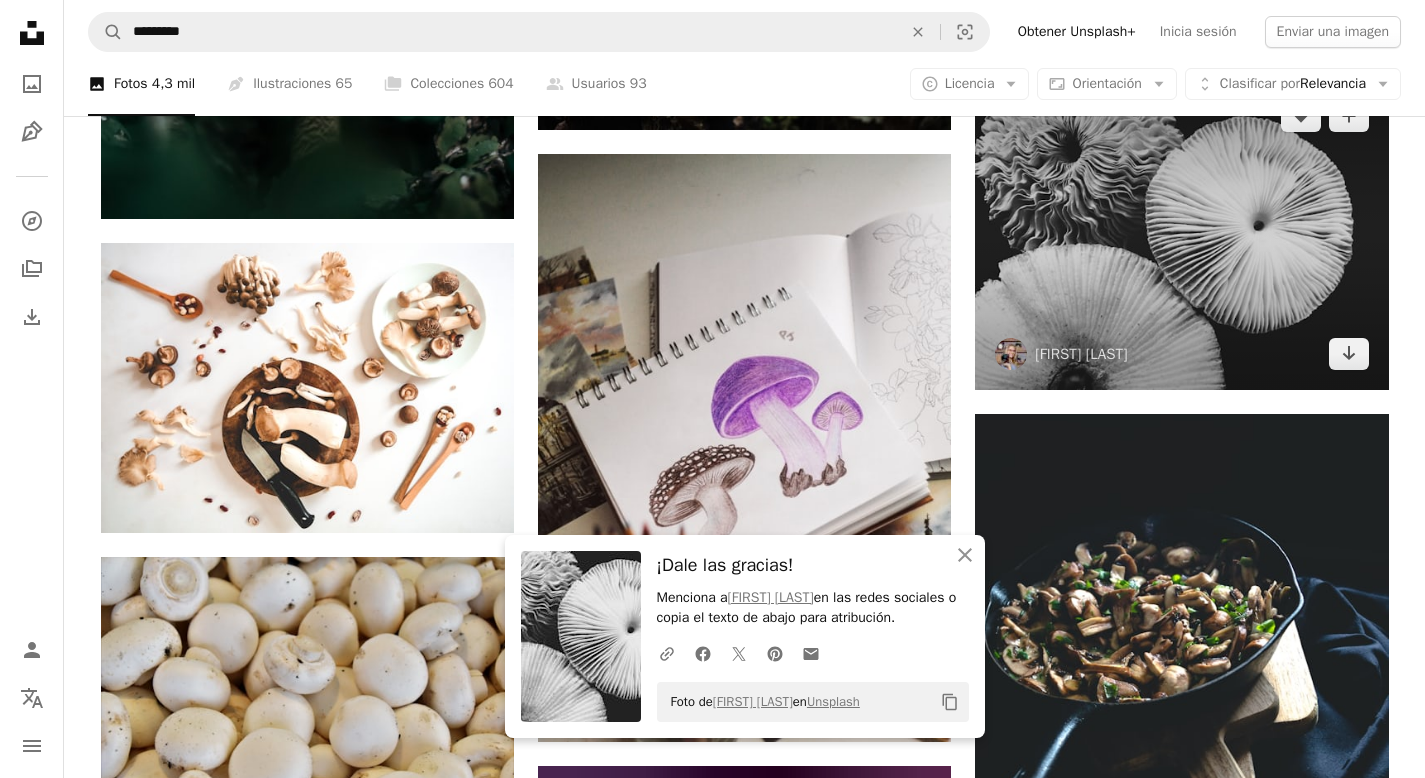 scroll, scrollTop: 11109, scrollLeft: 0, axis: vertical 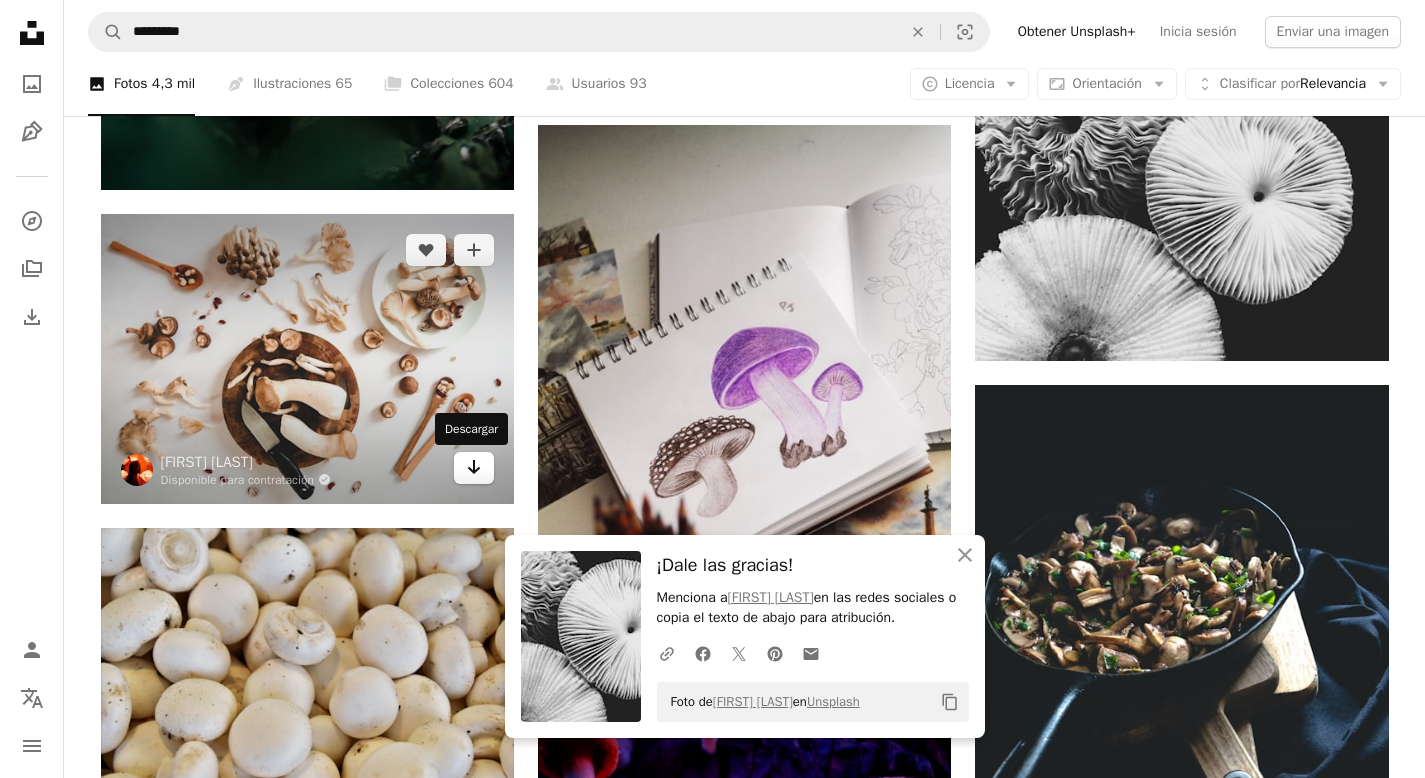 click 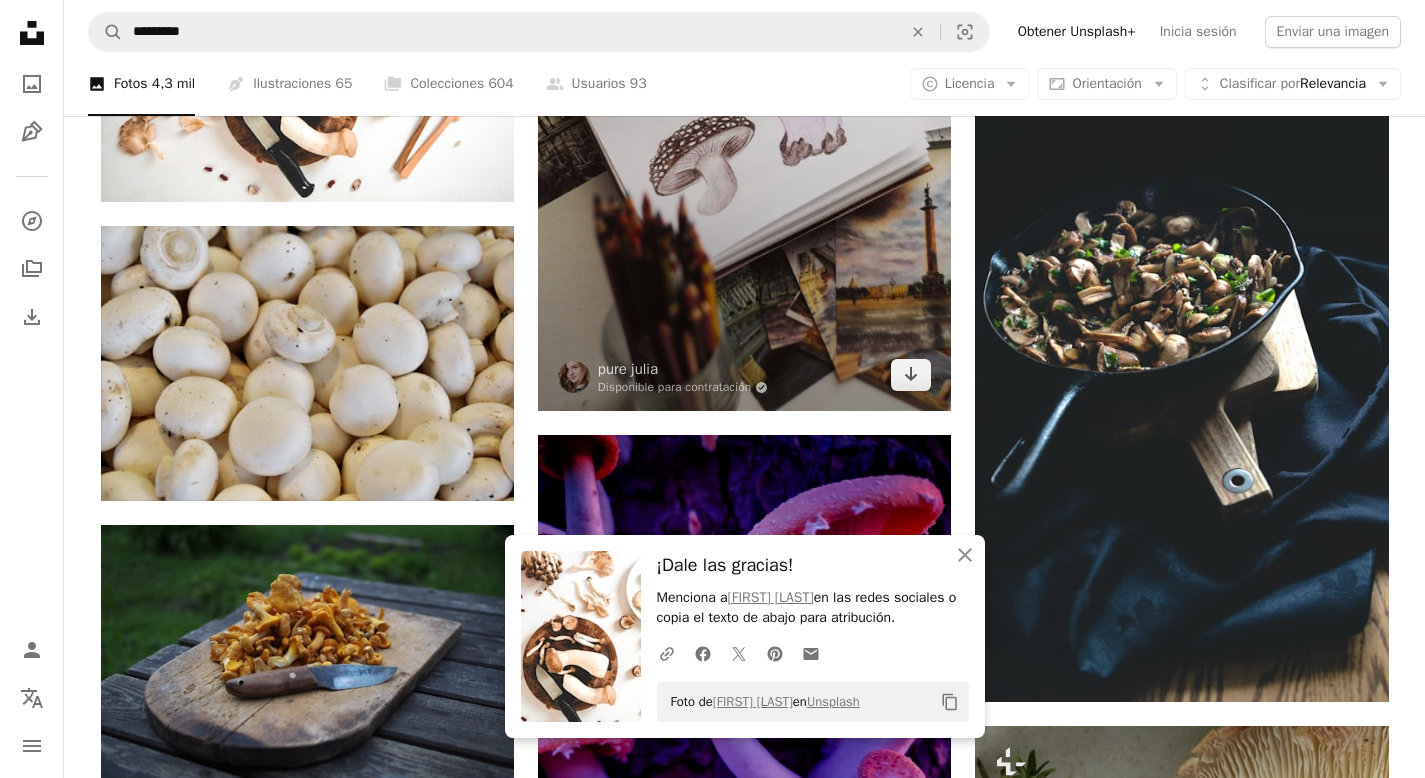 scroll, scrollTop: 11462, scrollLeft: 0, axis: vertical 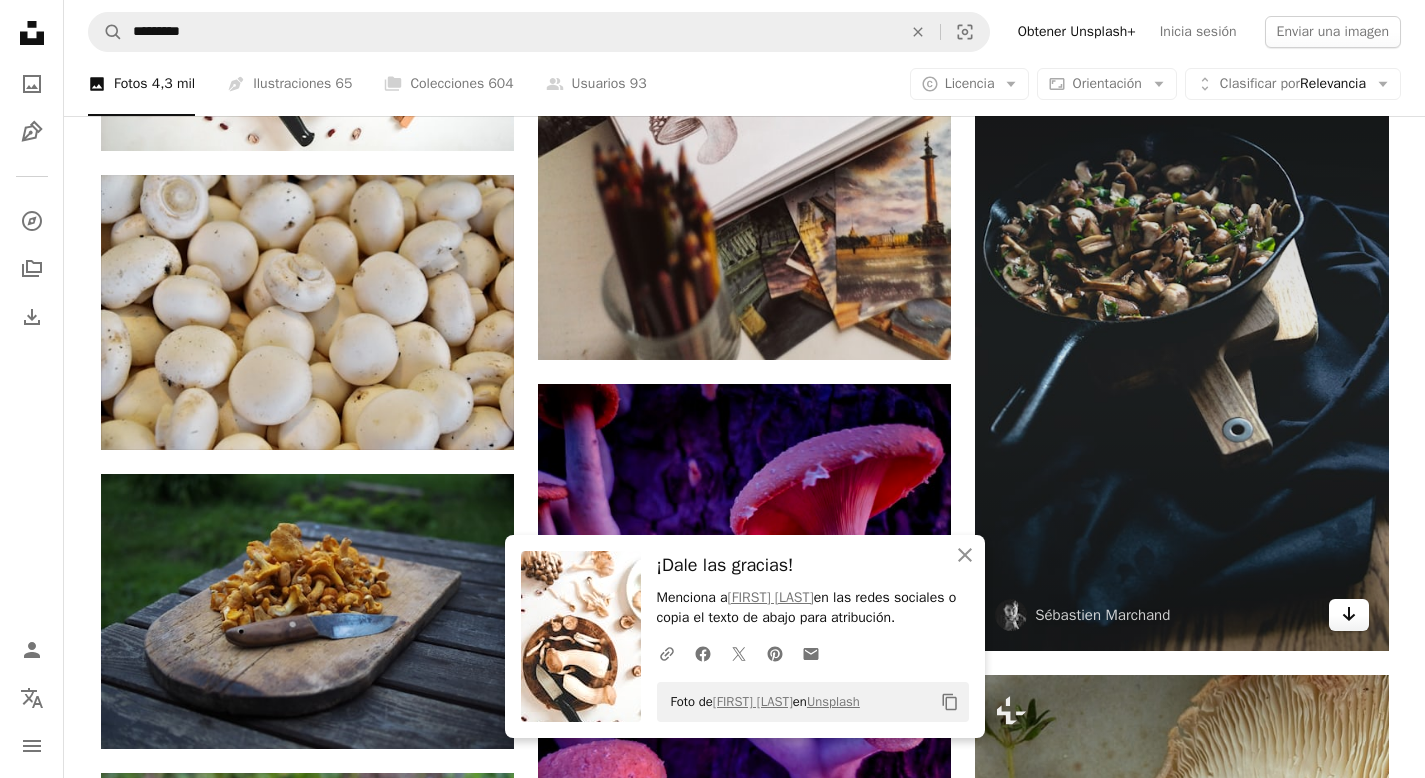 click 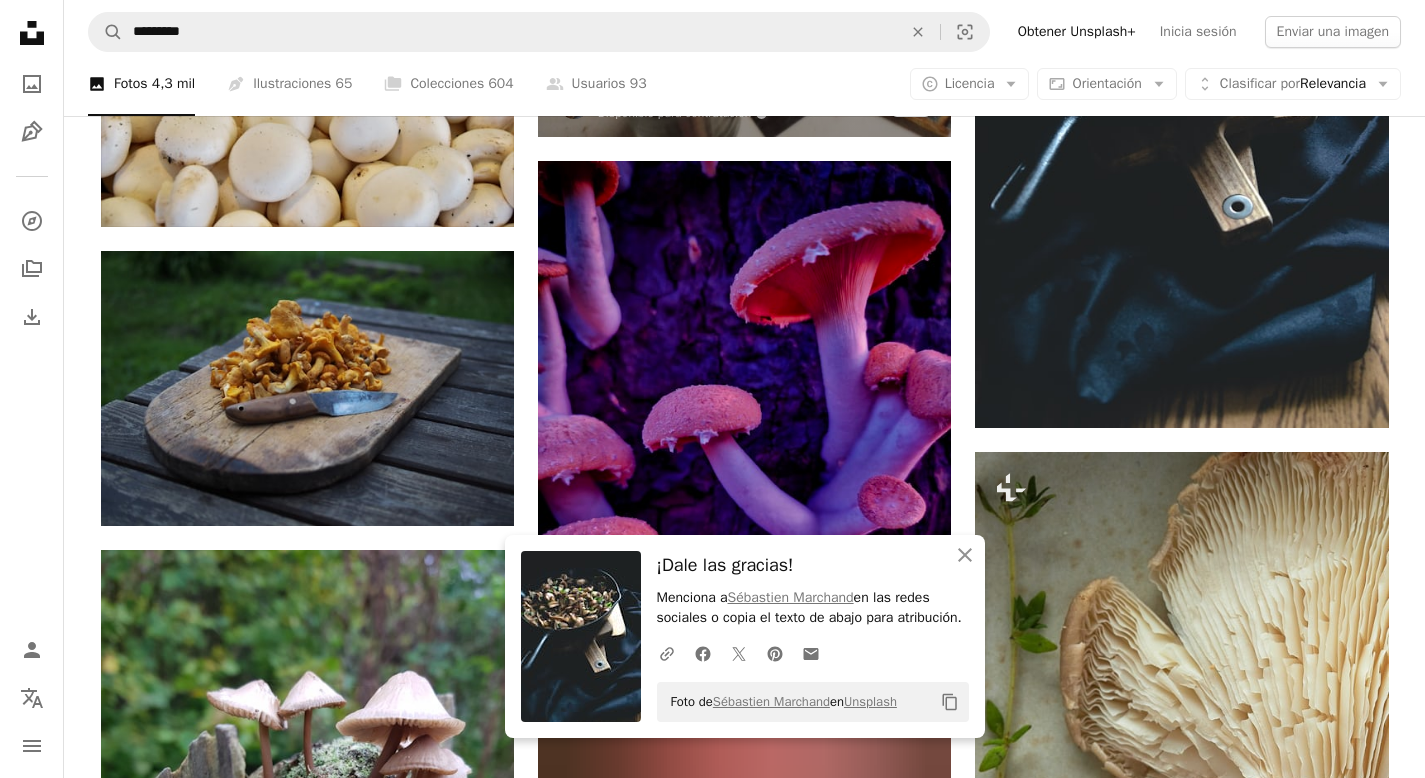scroll, scrollTop: 11433, scrollLeft: 0, axis: vertical 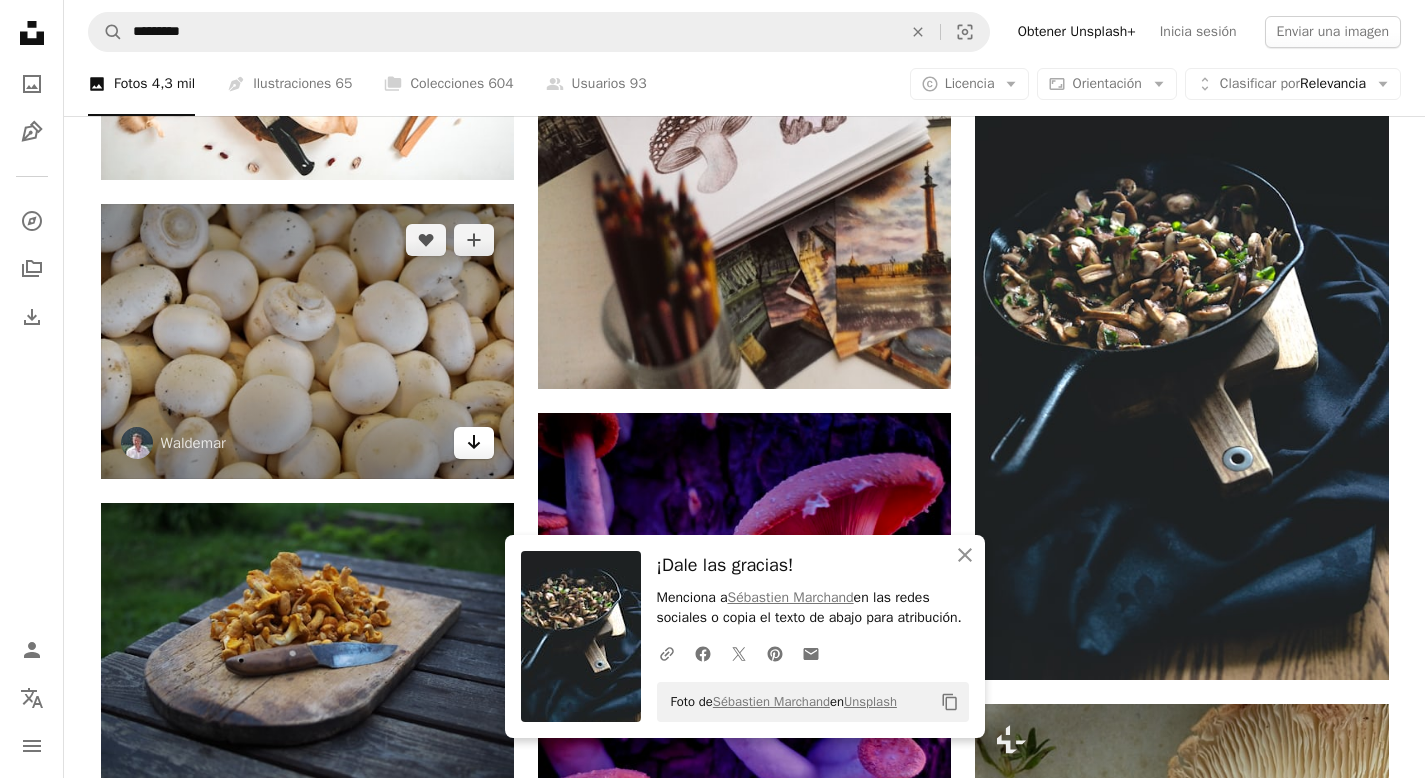 click on "Arrow pointing down" 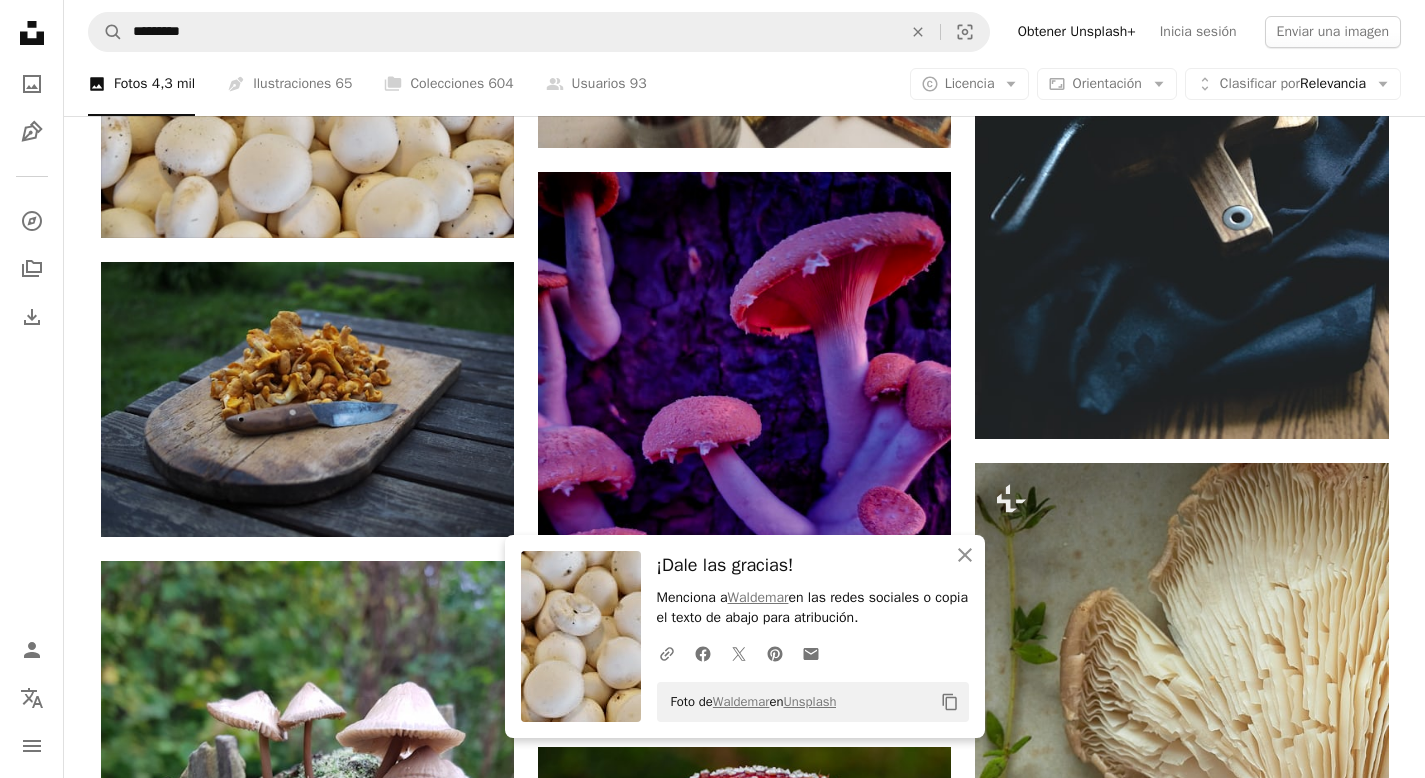 scroll, scrollTop: 11713, scrollLeft: 0, axis: vertical 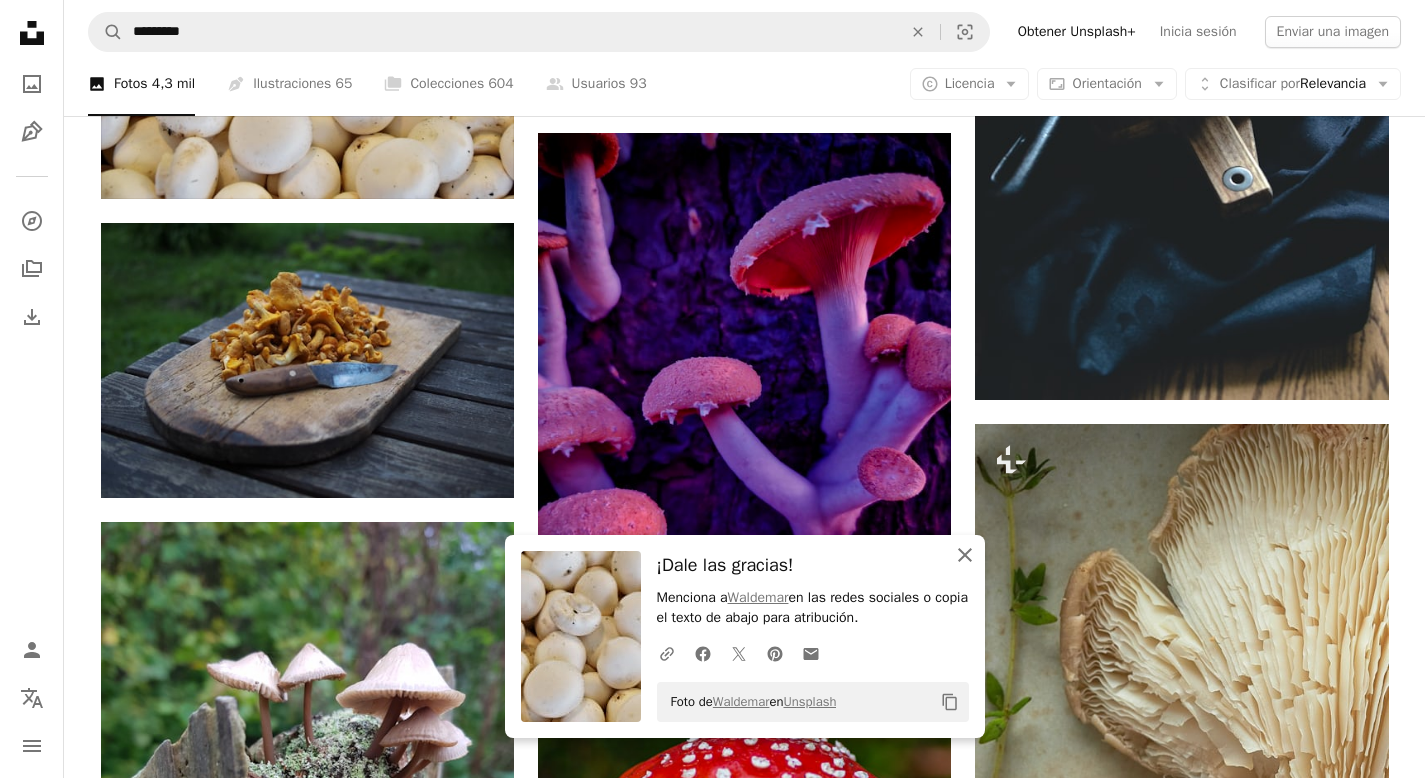 click on "An X shape" 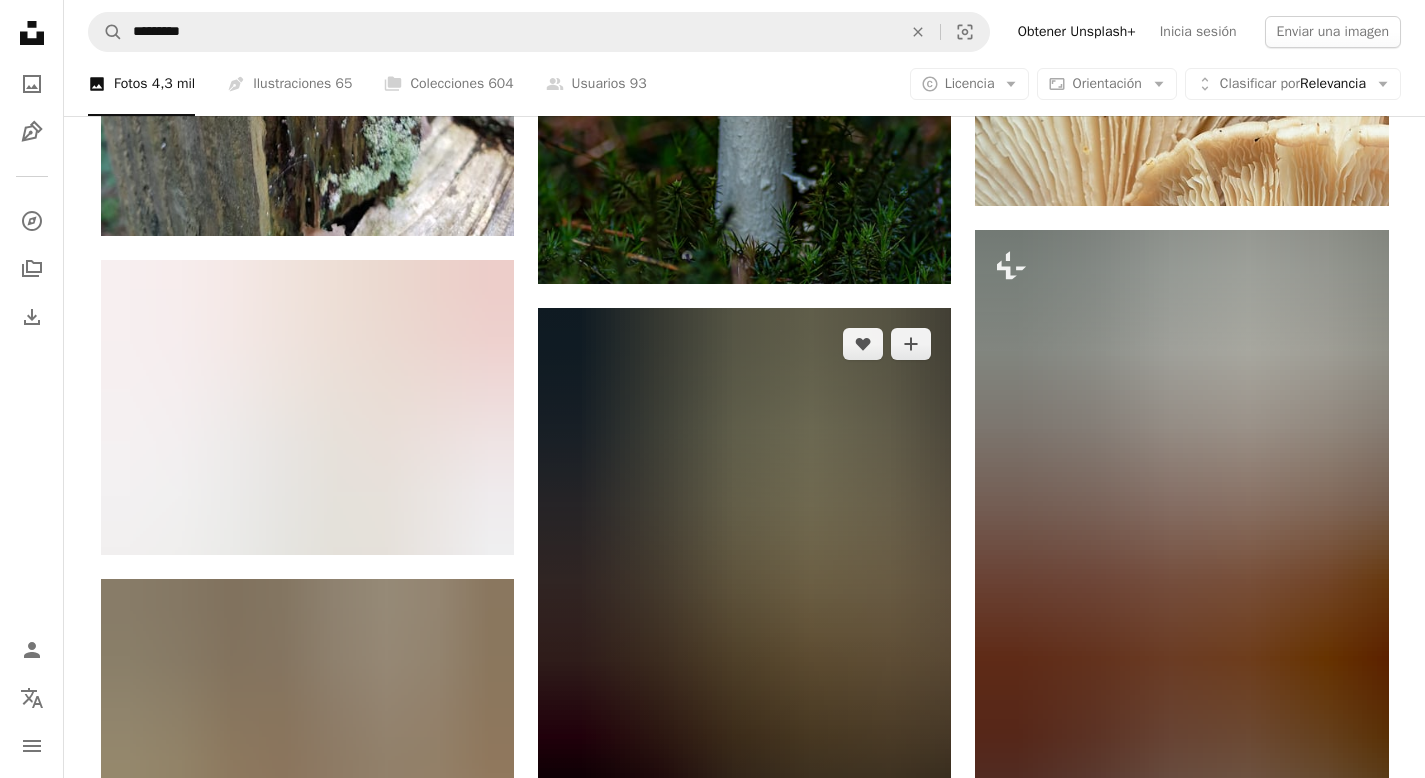 scroll, scrollTop: 12564, scrollLeft: 0, axis: vertical 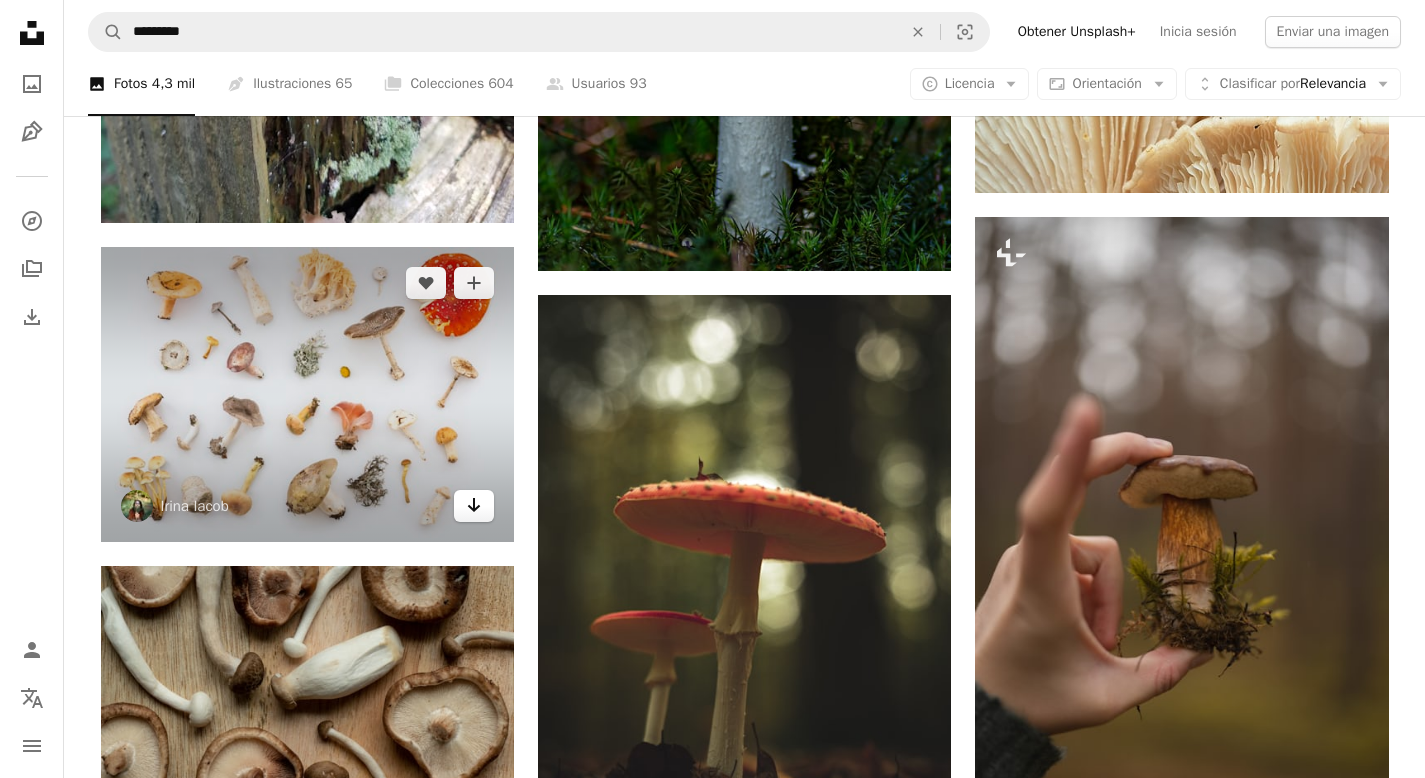 click on "Arrow pointing down" at bounding box center (474, 506) 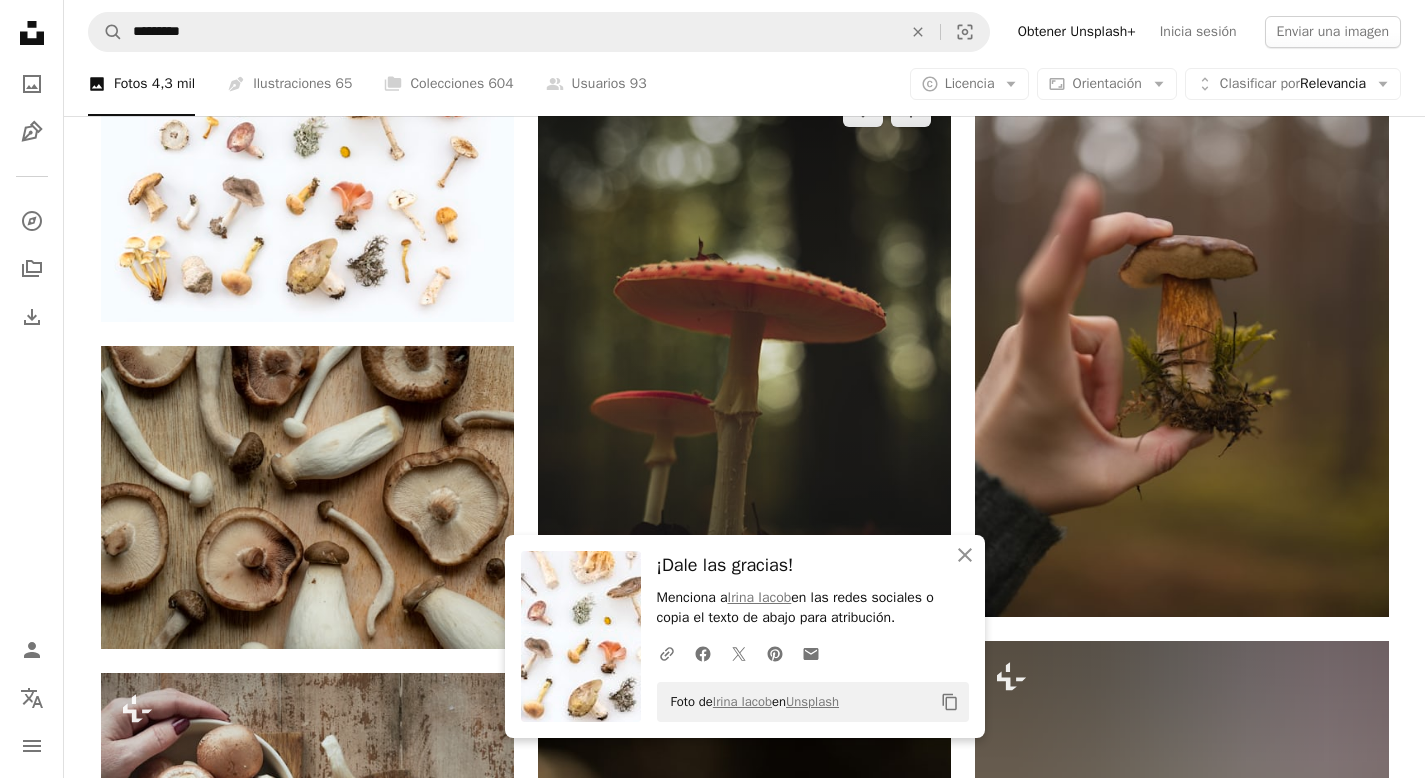 scroll, scrollTop: 12803, scrollLeft: 0, axis: vertical 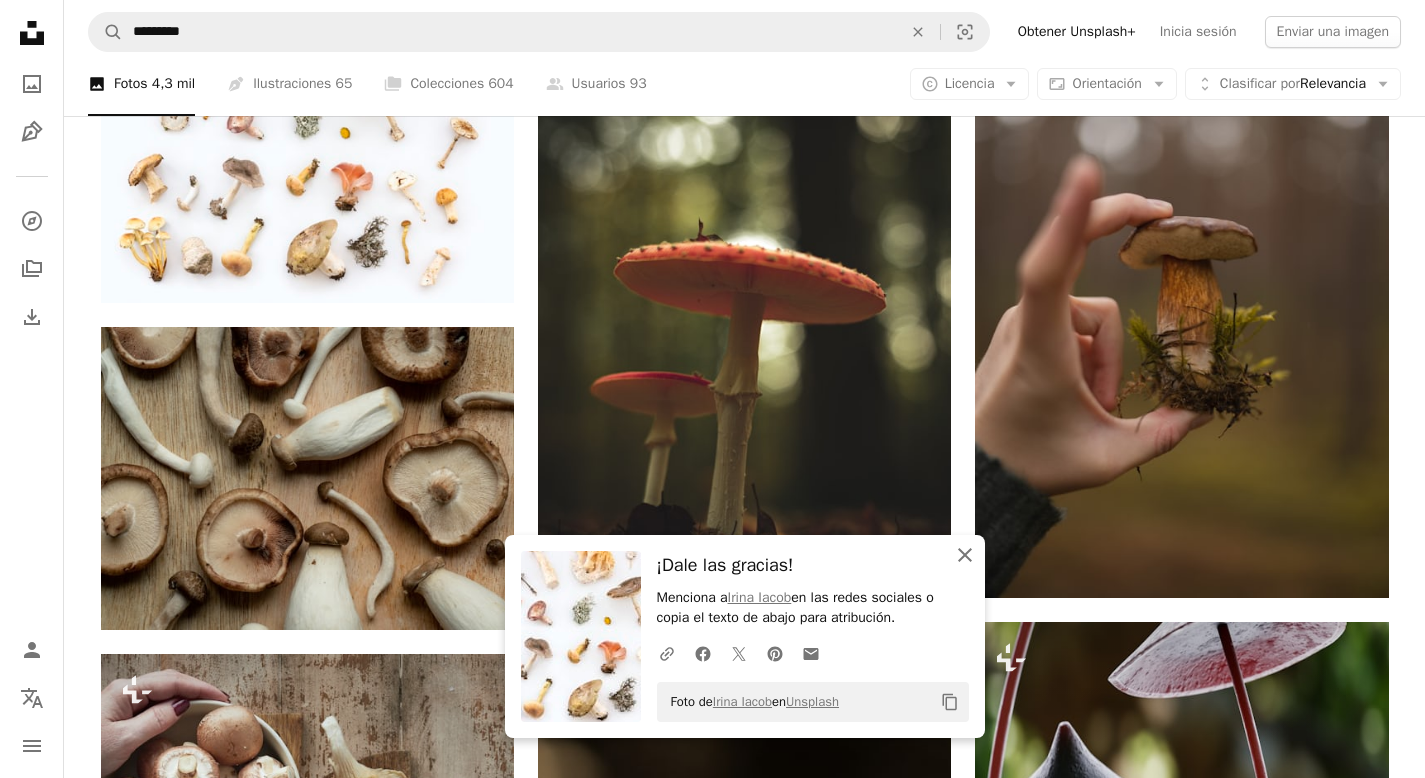 click on "An X shape" 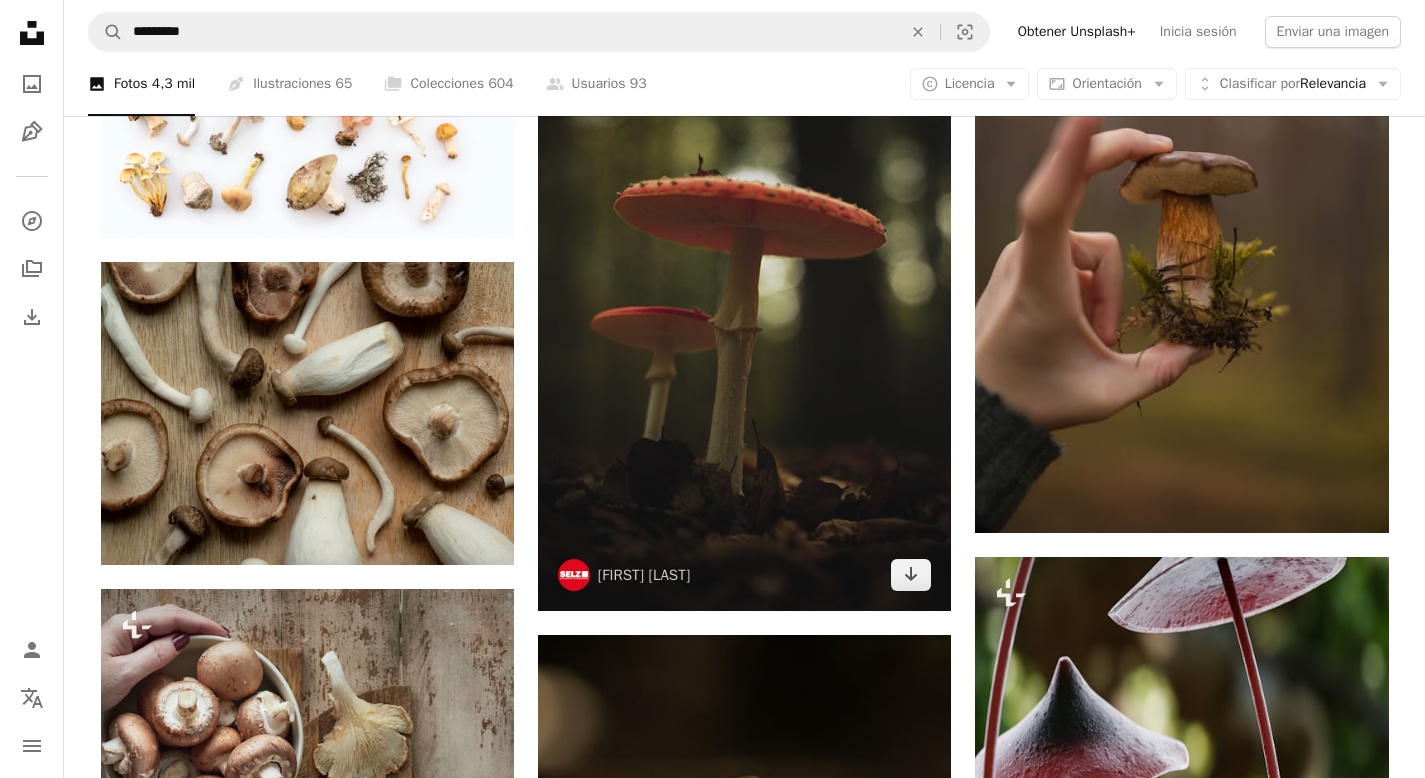 scroll, scrollTop: 12891, scrollLeft: 0, axis: vertical 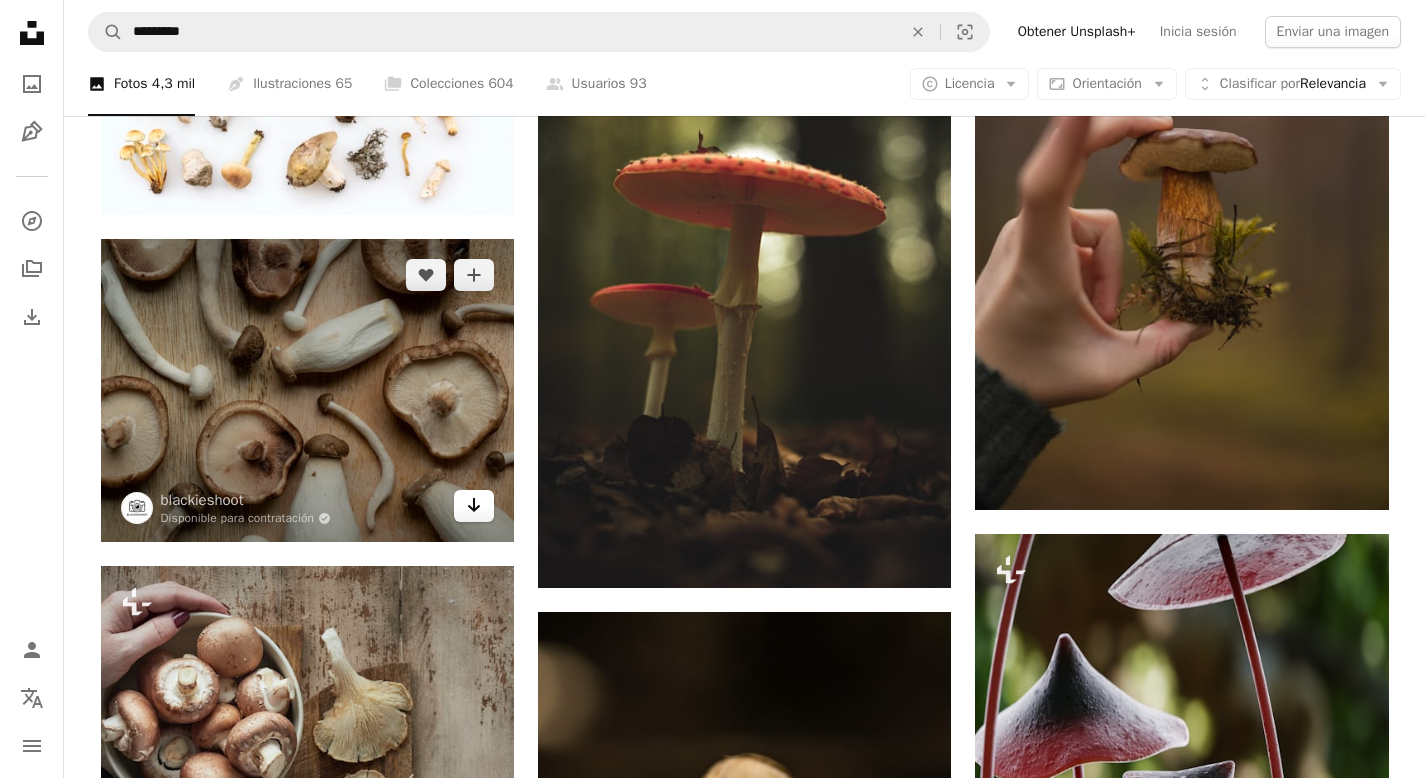 click on "Arrow pointing down" 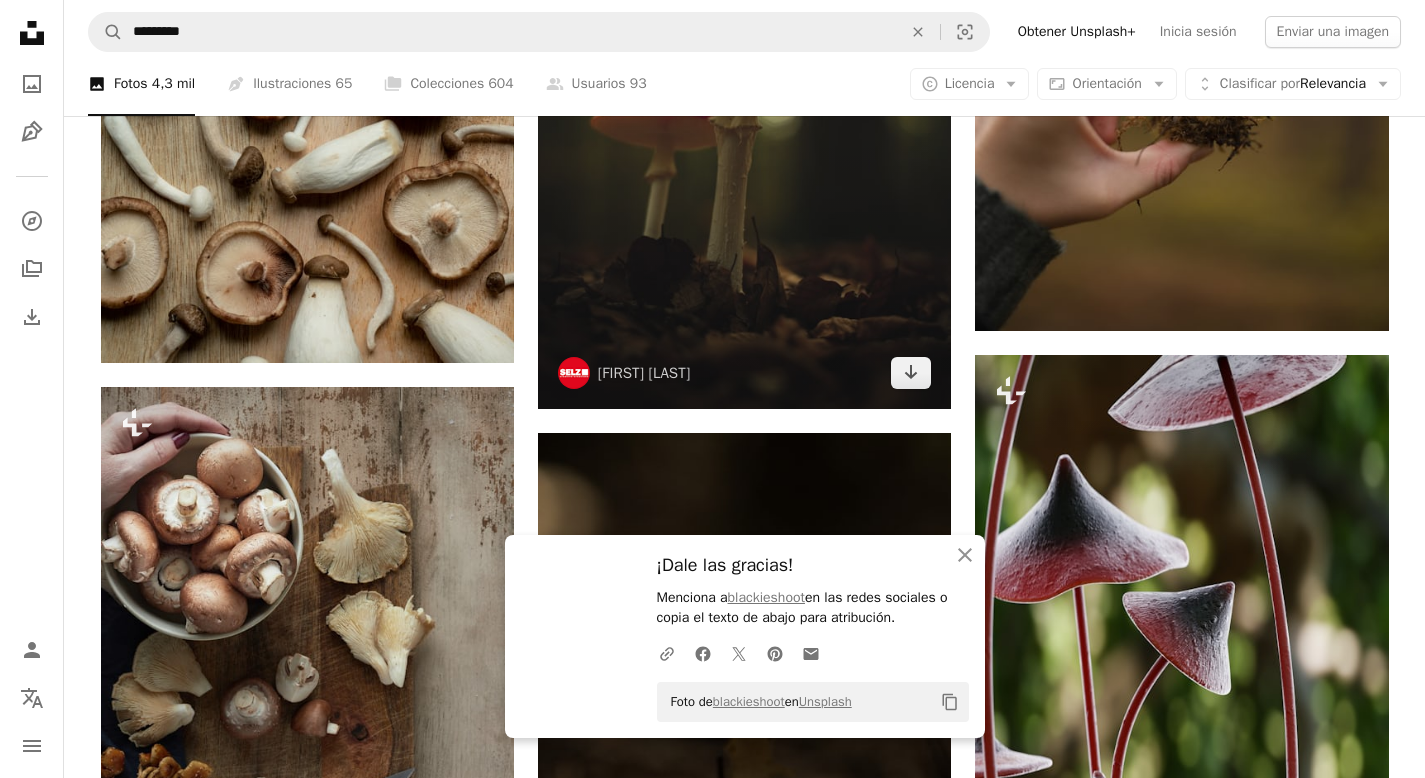 scroll, scrollTop: 13161, scrollLeft: 0, axis: vertical 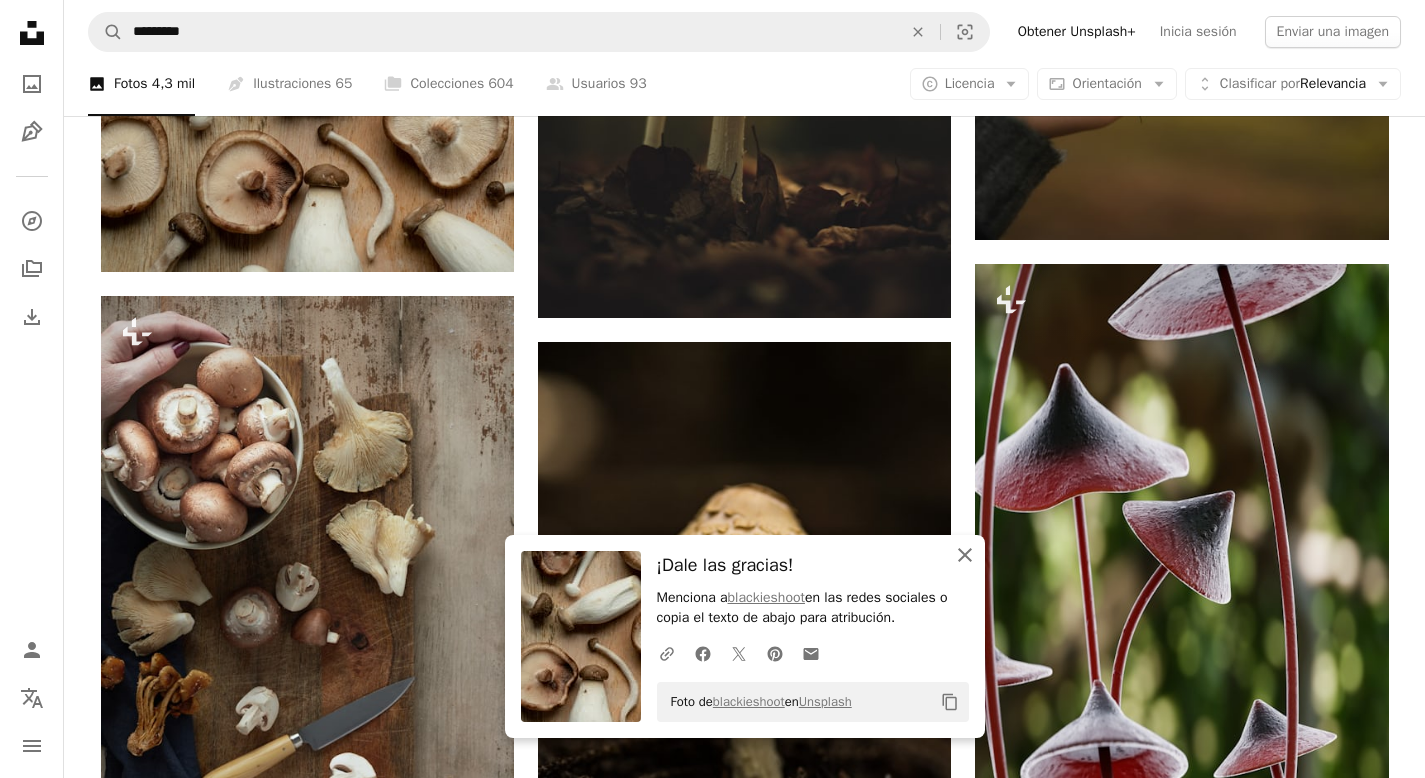 click 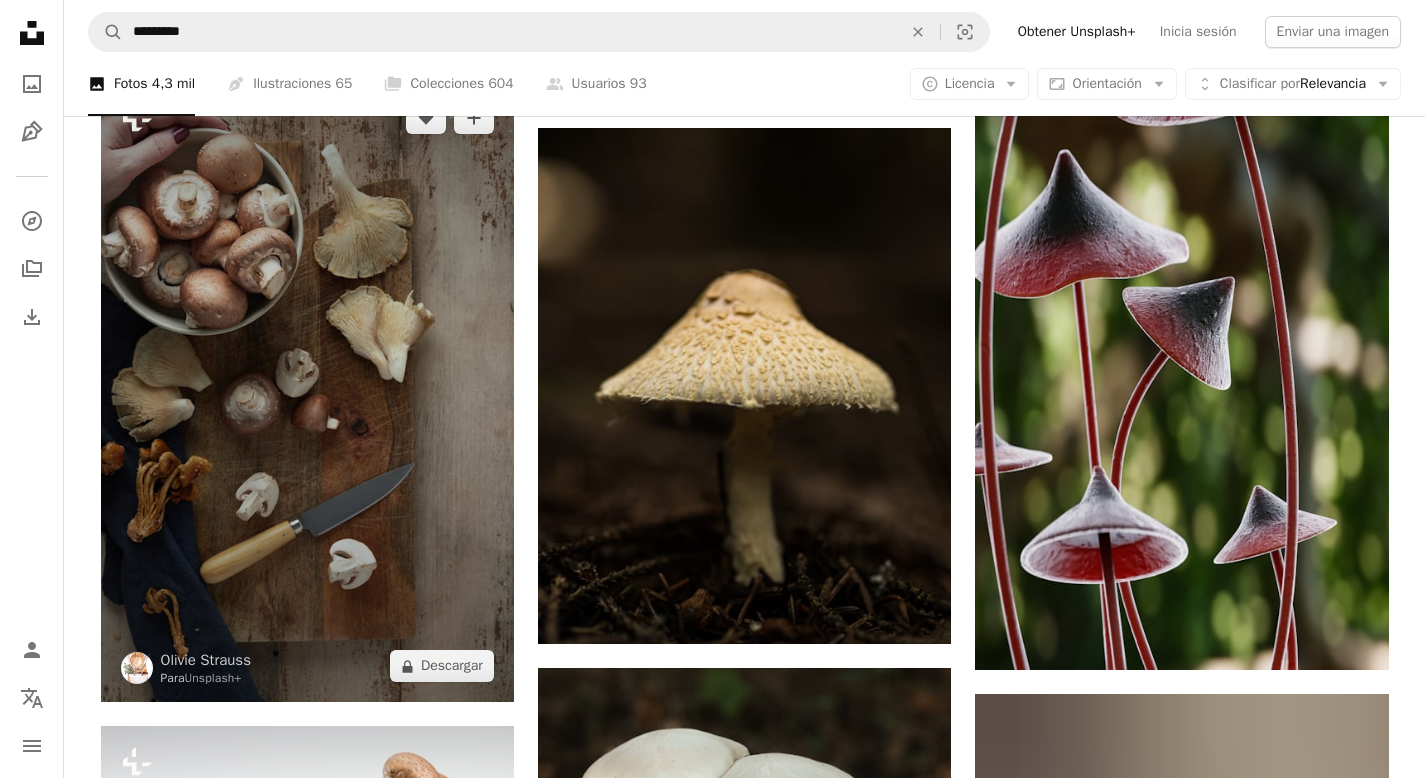 scroll, scrollTop: 13346, scrollLeft: 0, axis: vertical 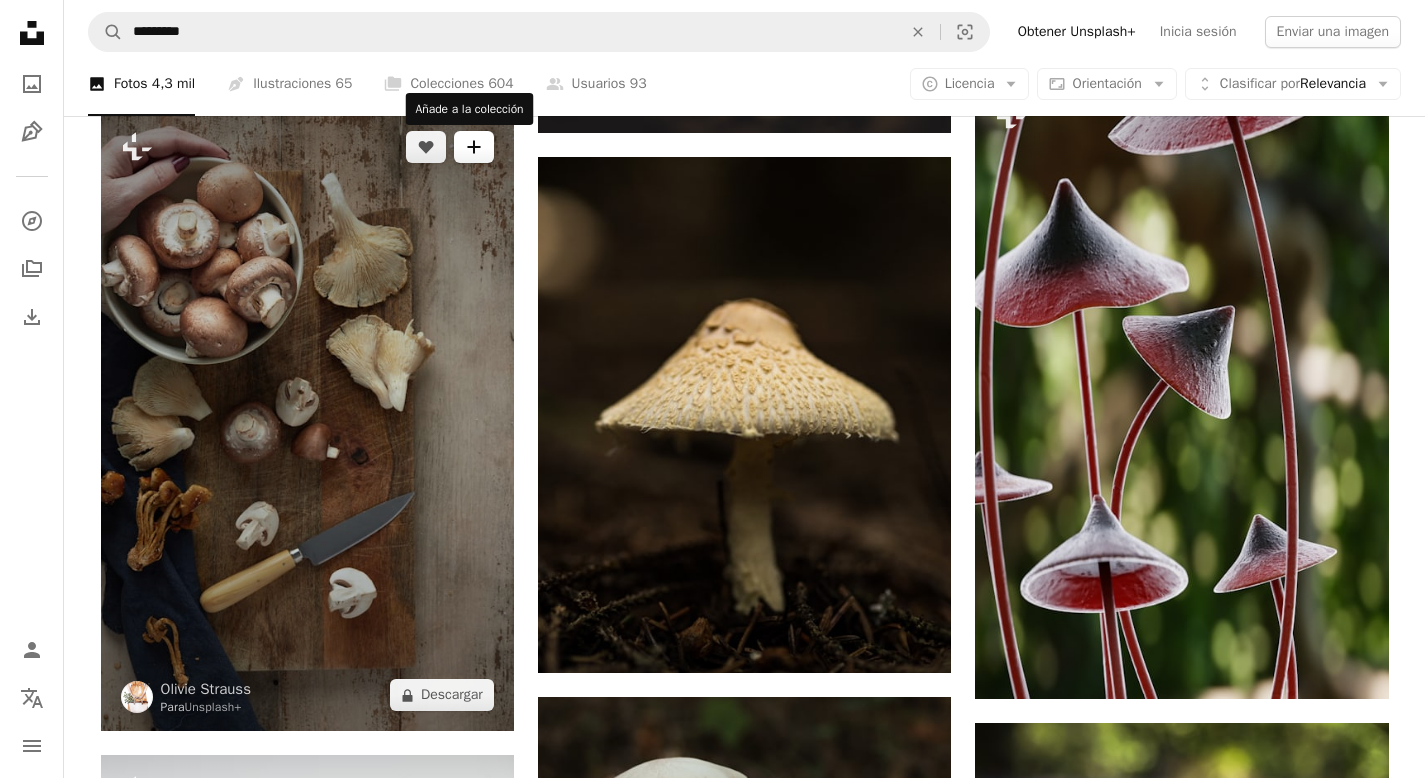 click on "A plus sign" at bounding box center [474, 147] 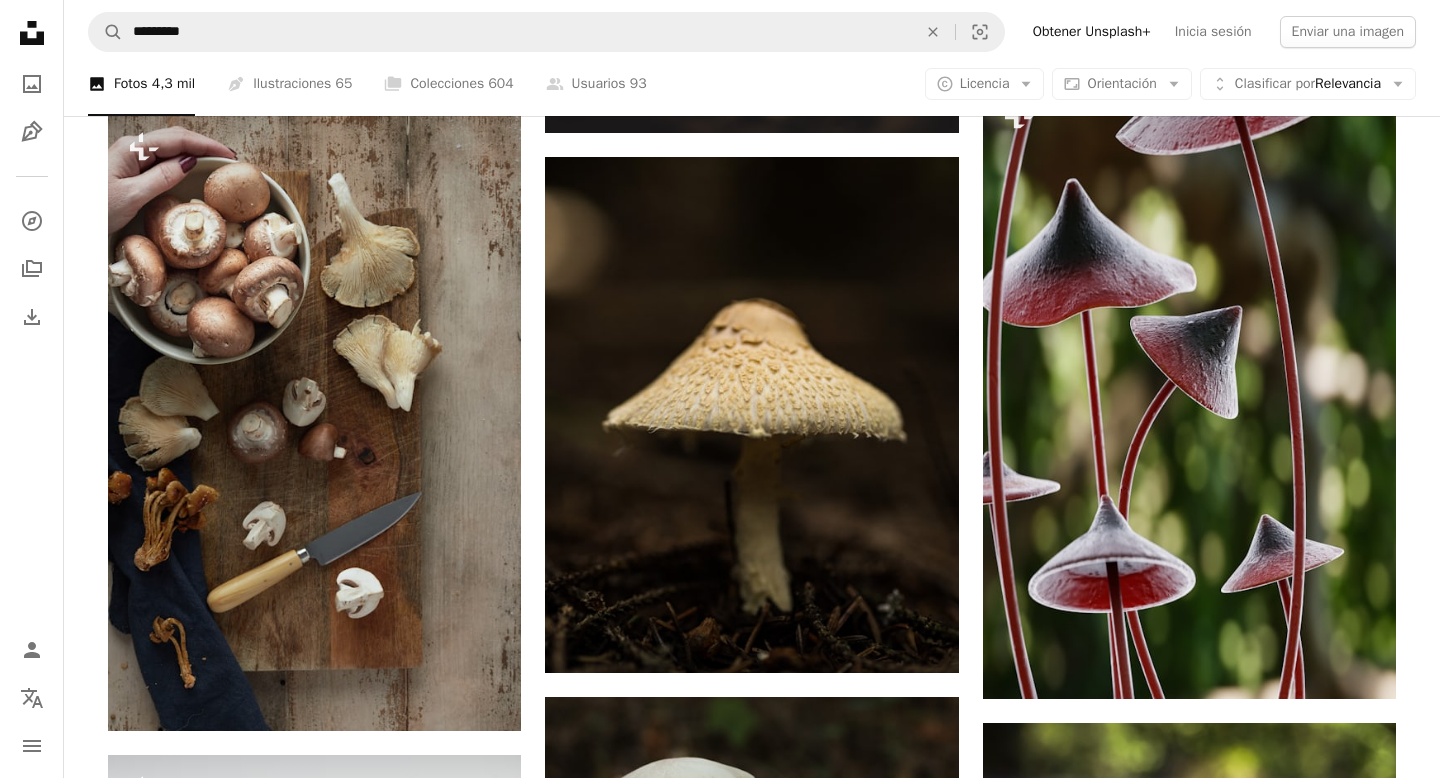 click on "An X shape Únete a Unsplash ¿Ya tienes una cuenta?  Inicia sesión Nombre Apellidos Correo electrónico Nombre de usuario  (únicamente letras, números y guiones bajos) Contraseña  (mín. 8 caracteres) Únete Al unirte, aceptas los  Términos  y la  Política de privacidad ." at bounding box center (720, 4467) 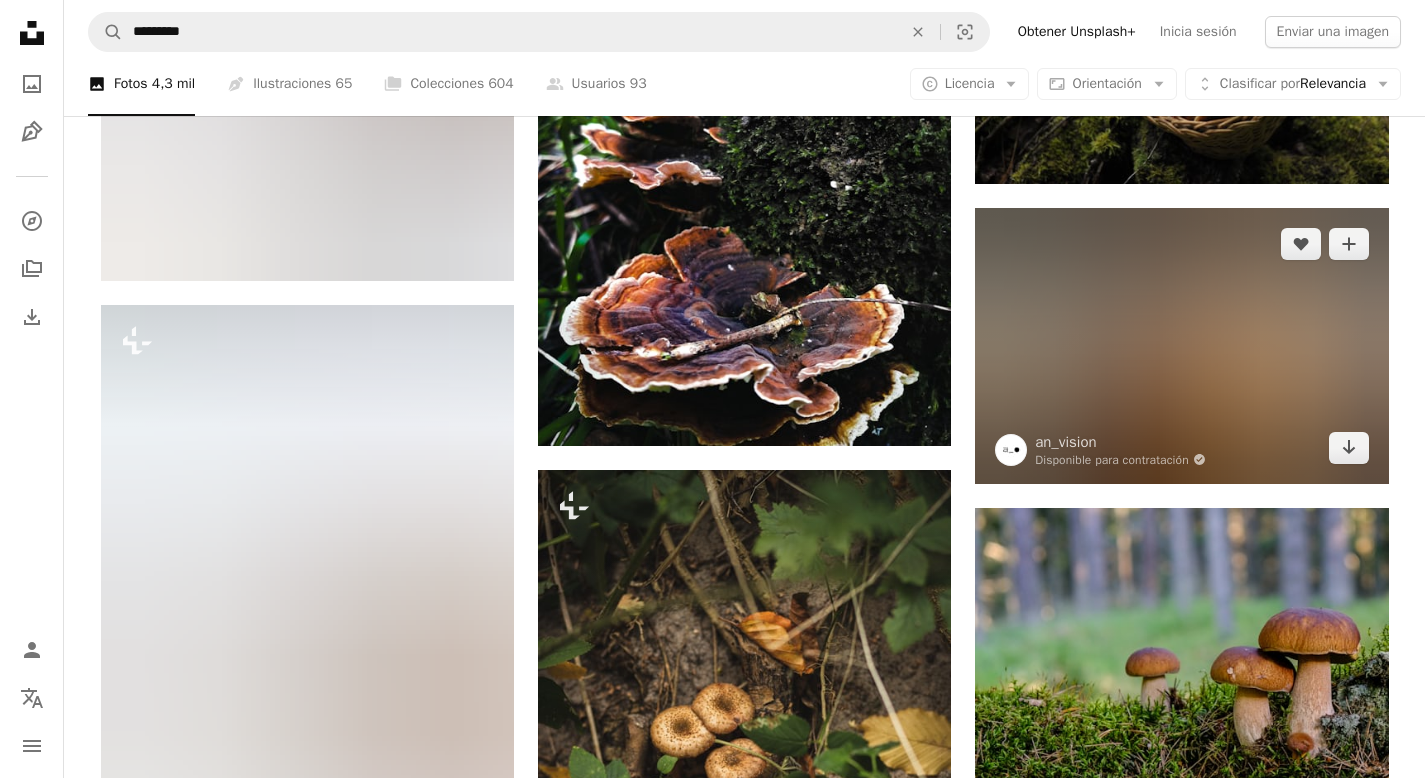 scroll, scrollTop: 16302, scrollLeft: 0, axis: vertical 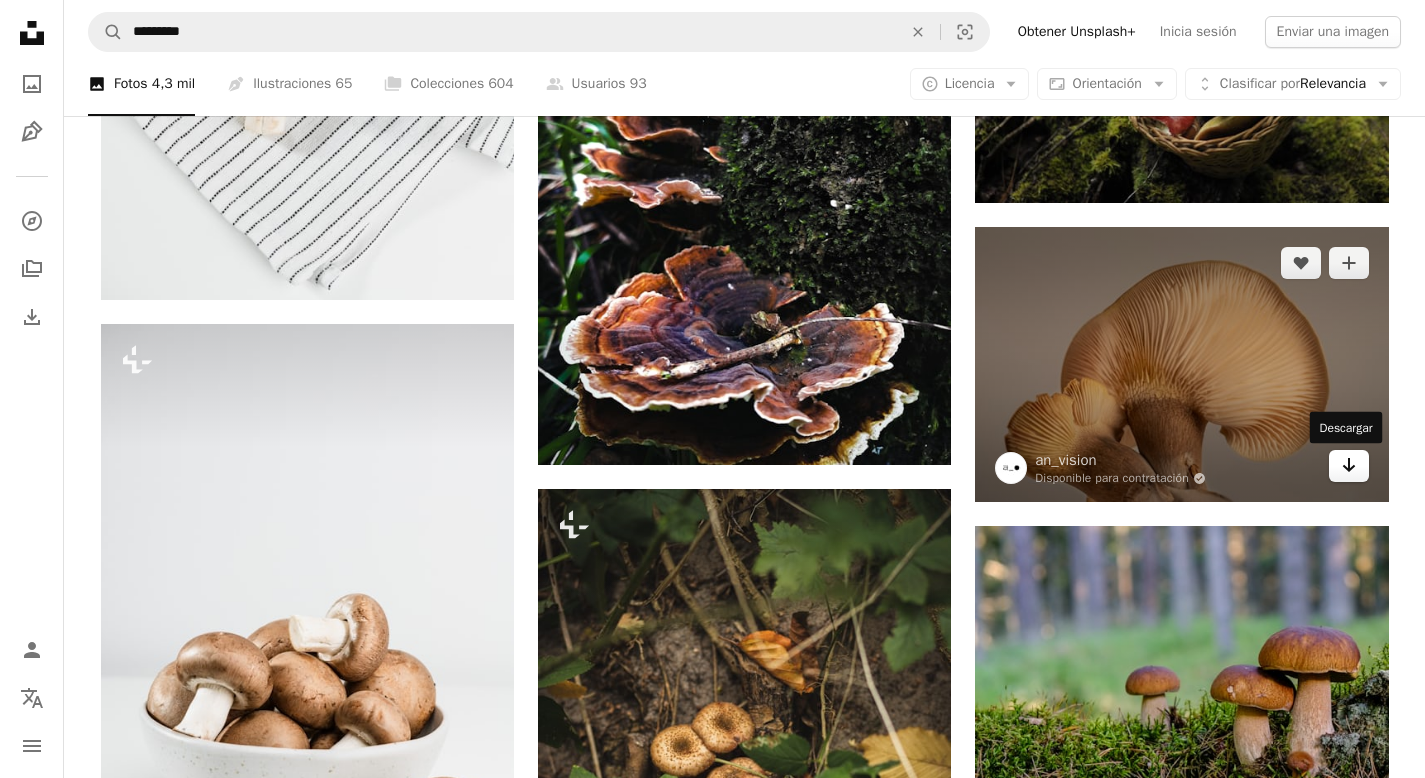 click on "Arrow pointing down" 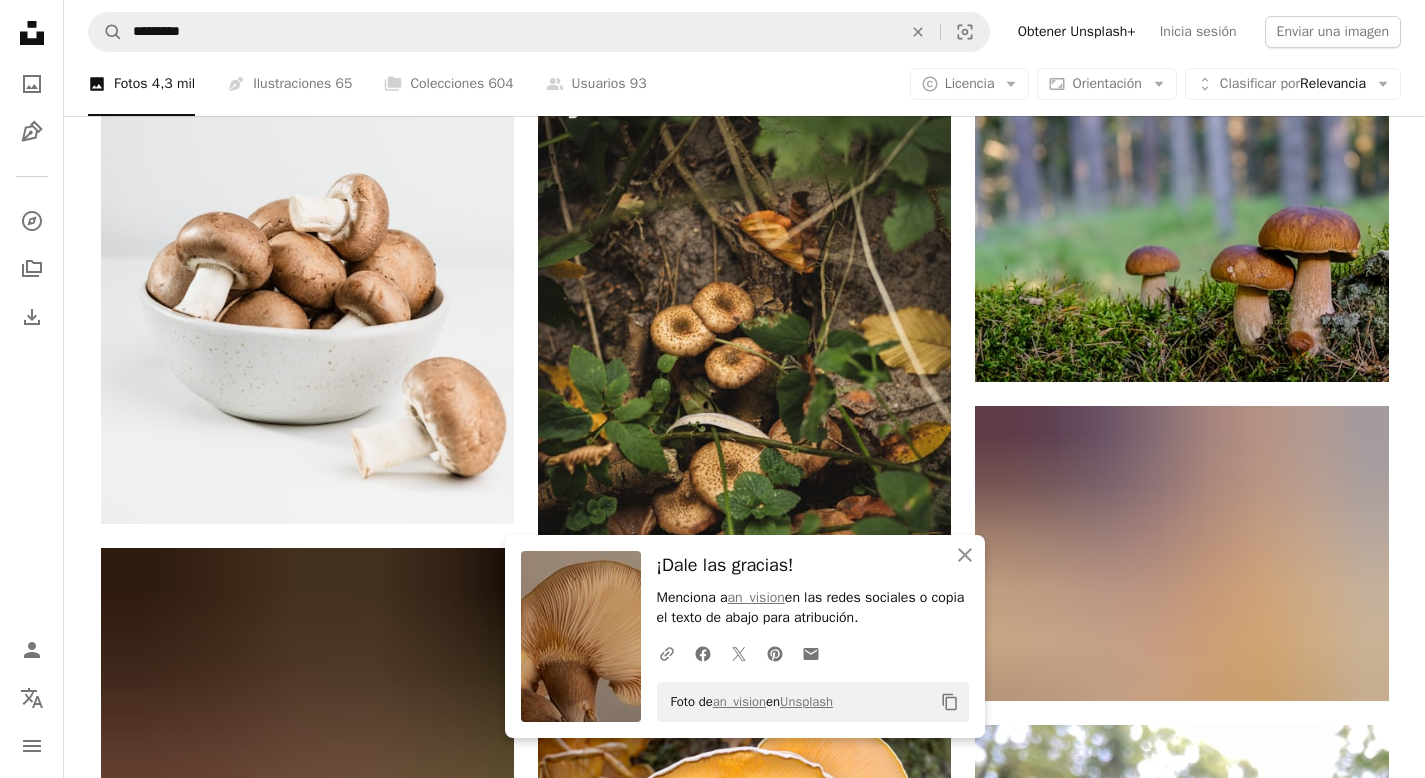 scroll, scrollTop: 16916, scrollLeft: 0, axis: vertical 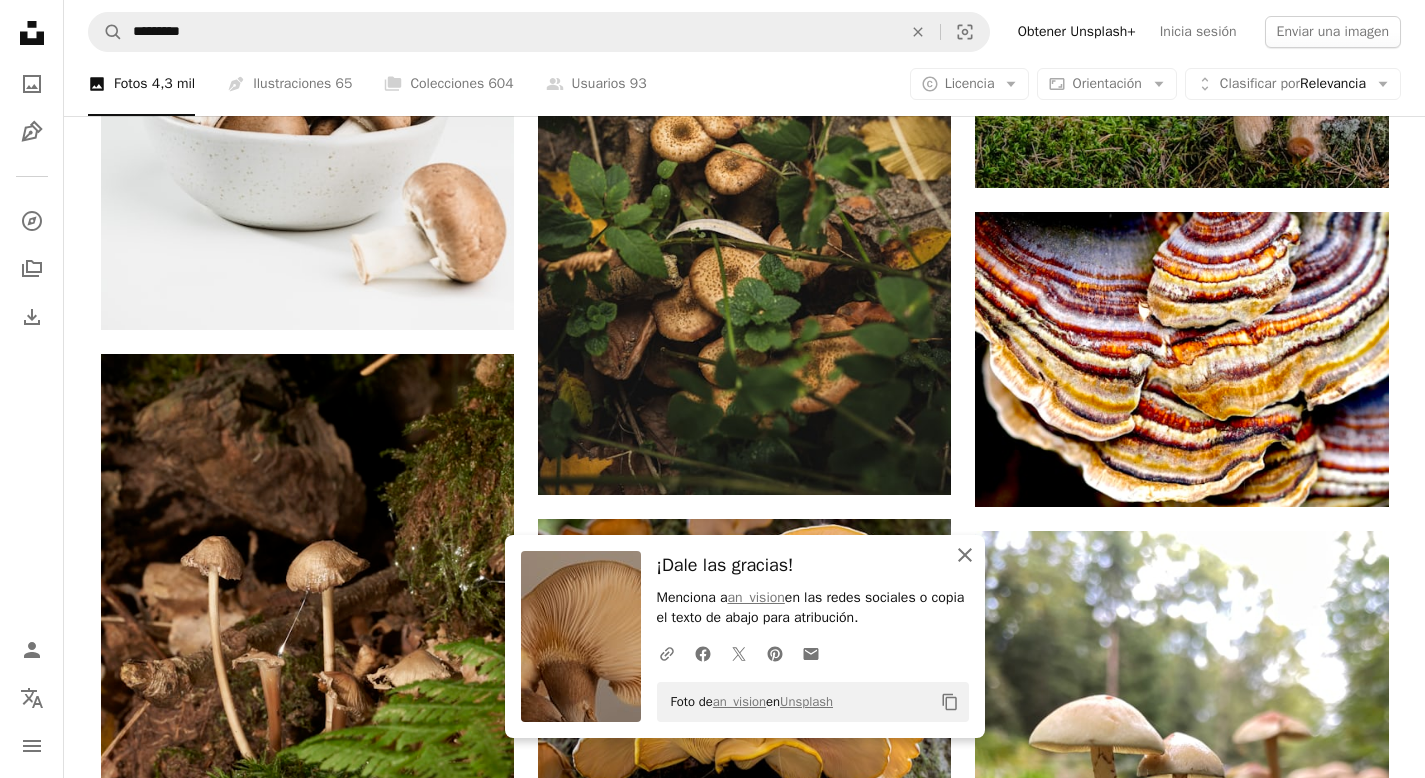 click on "An X shape" 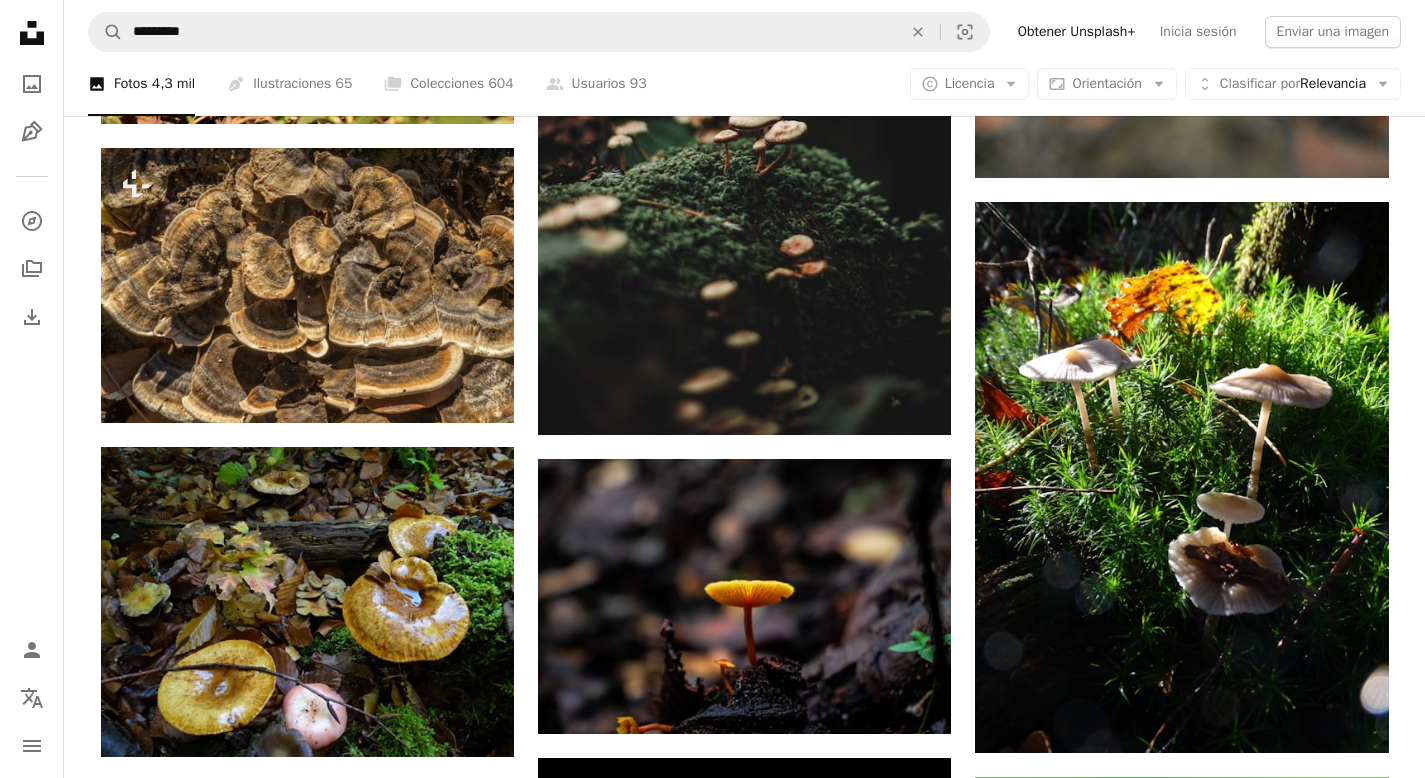 scroll, scrollTop: 26498, scrollLeft: 0, axis: vertical 